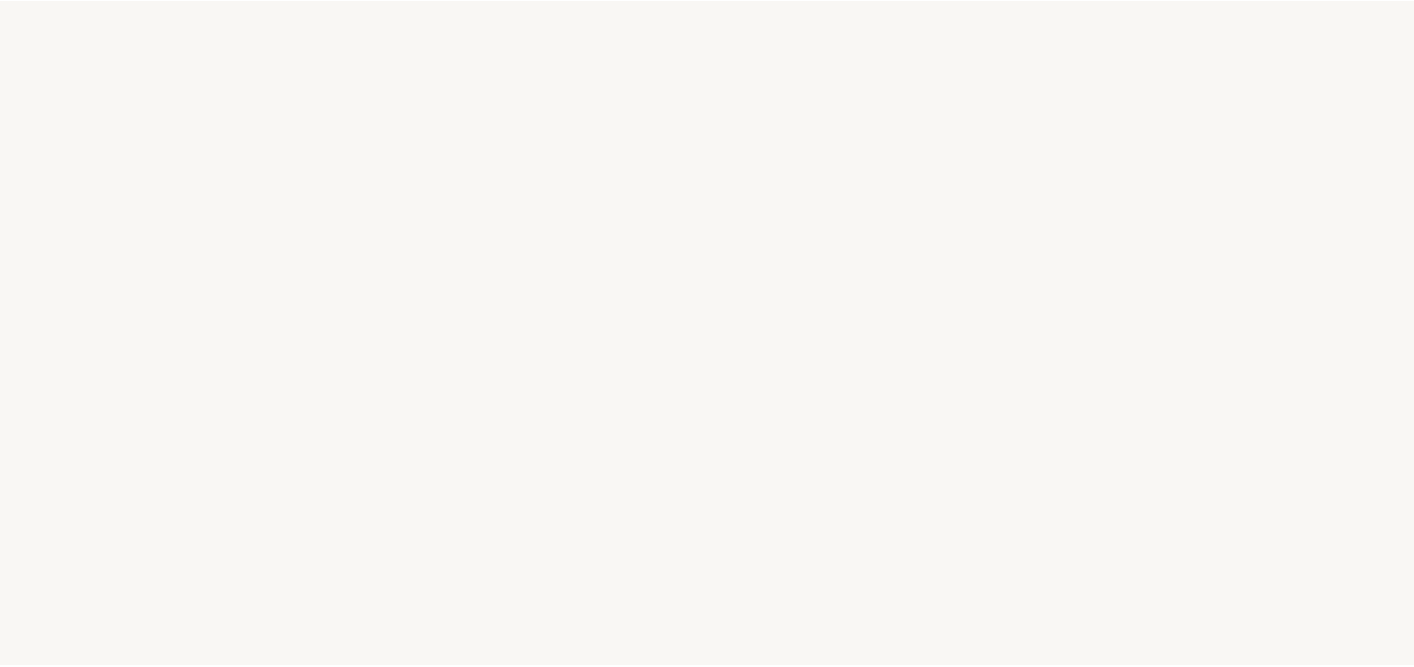scroll, scrollTop: 0, scrollLeft: 0, axis: both 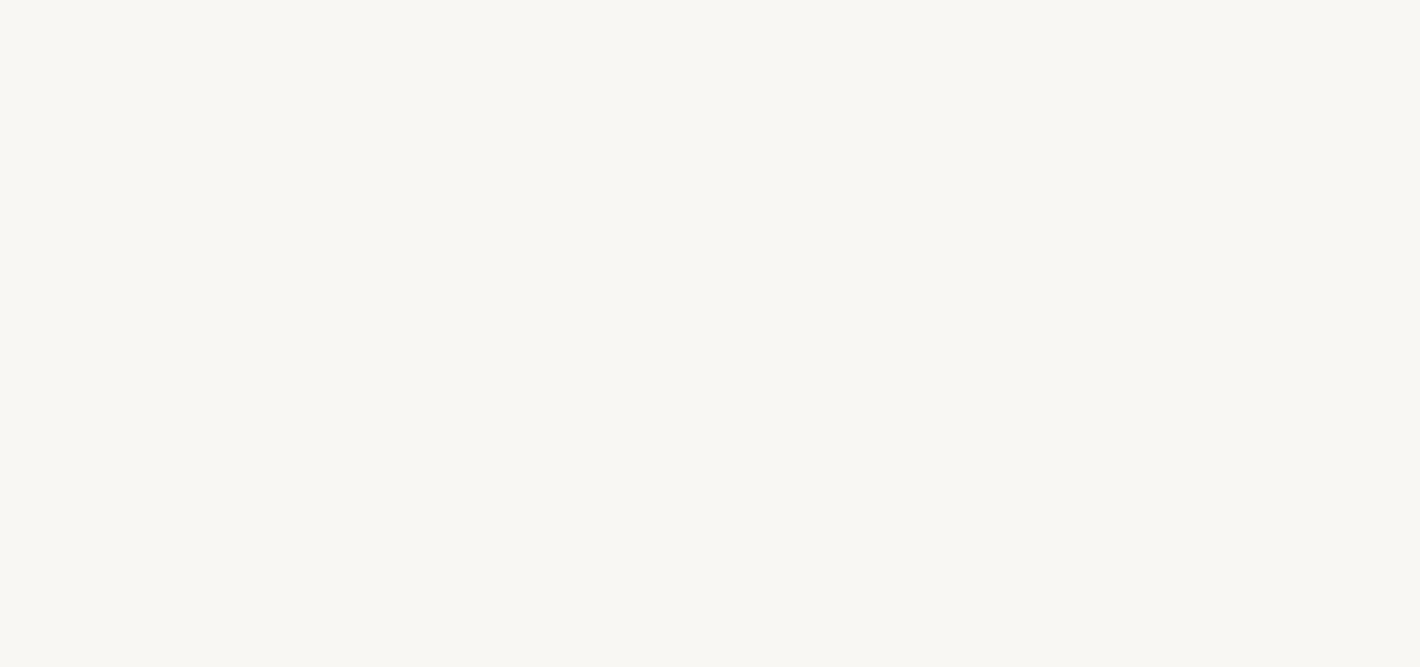 select on "US" 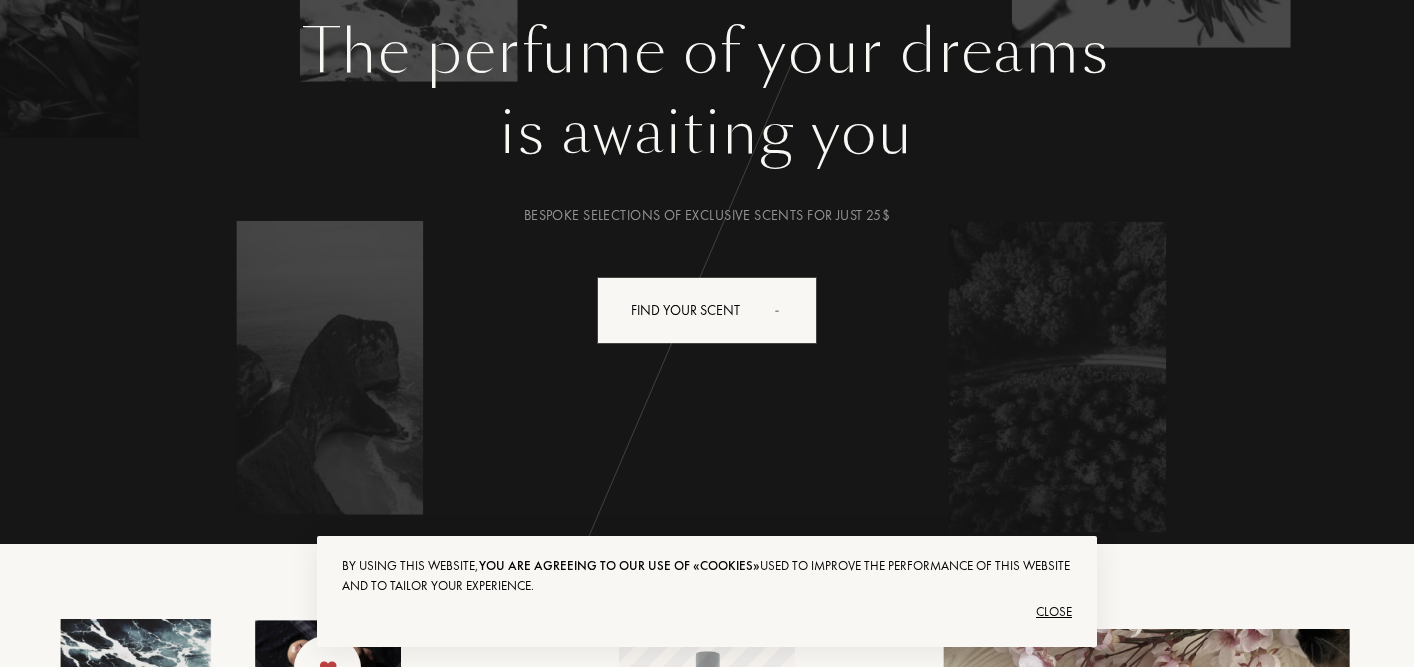 scroll, scrollTop: 276, scrollLeft: 0, axis: vertical 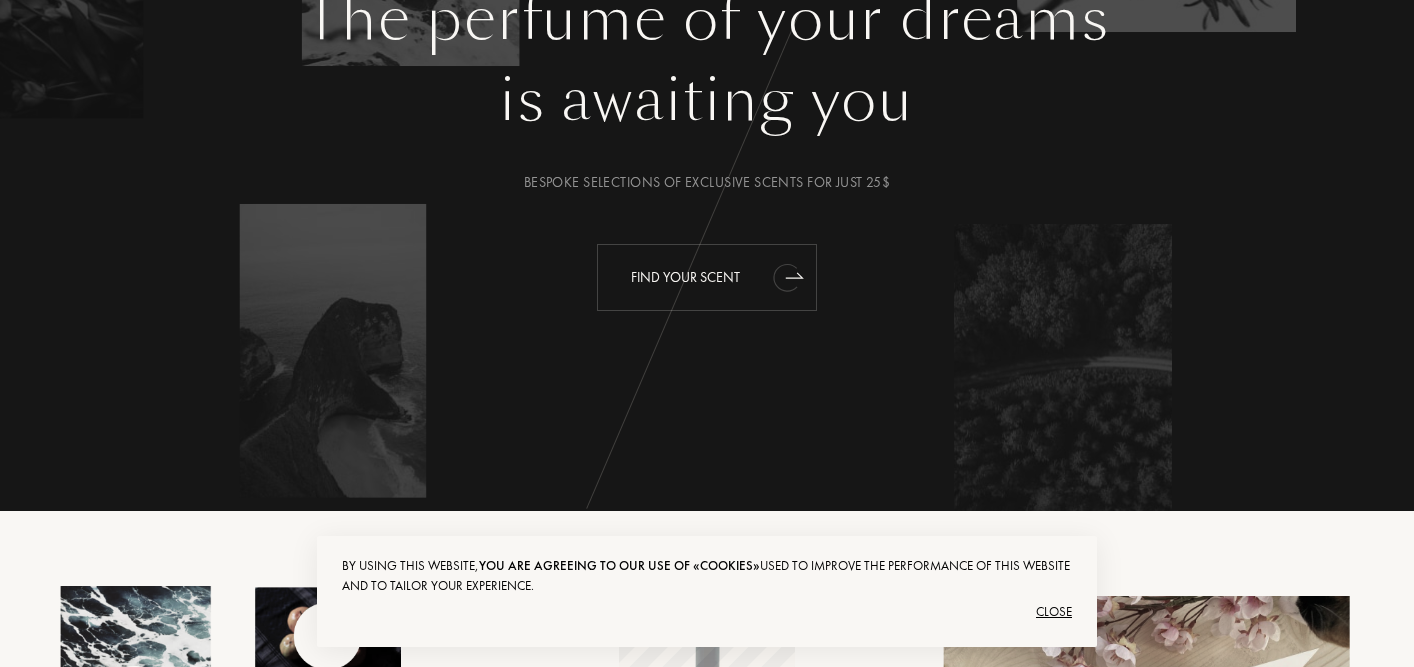click on "Find your scent" at bounding box center (707, 277) 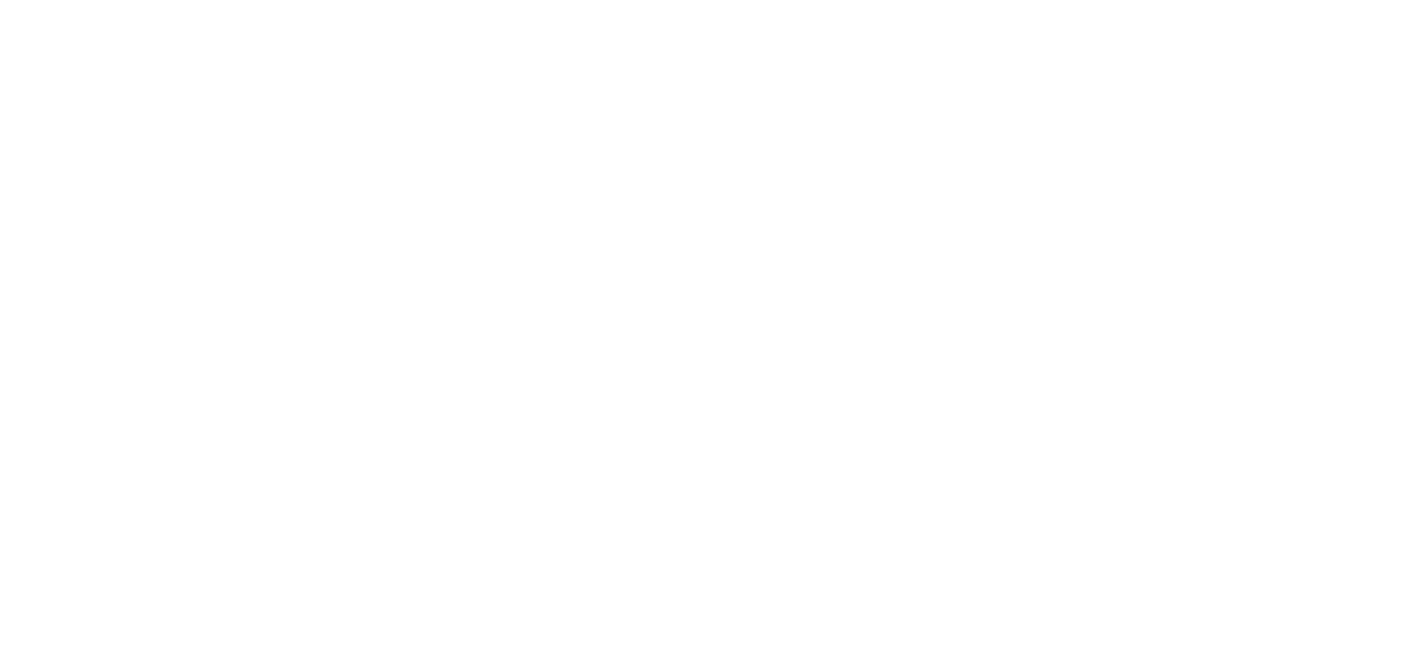 scroll, scrollTop: 0, scrollLeft: 0, axis: both 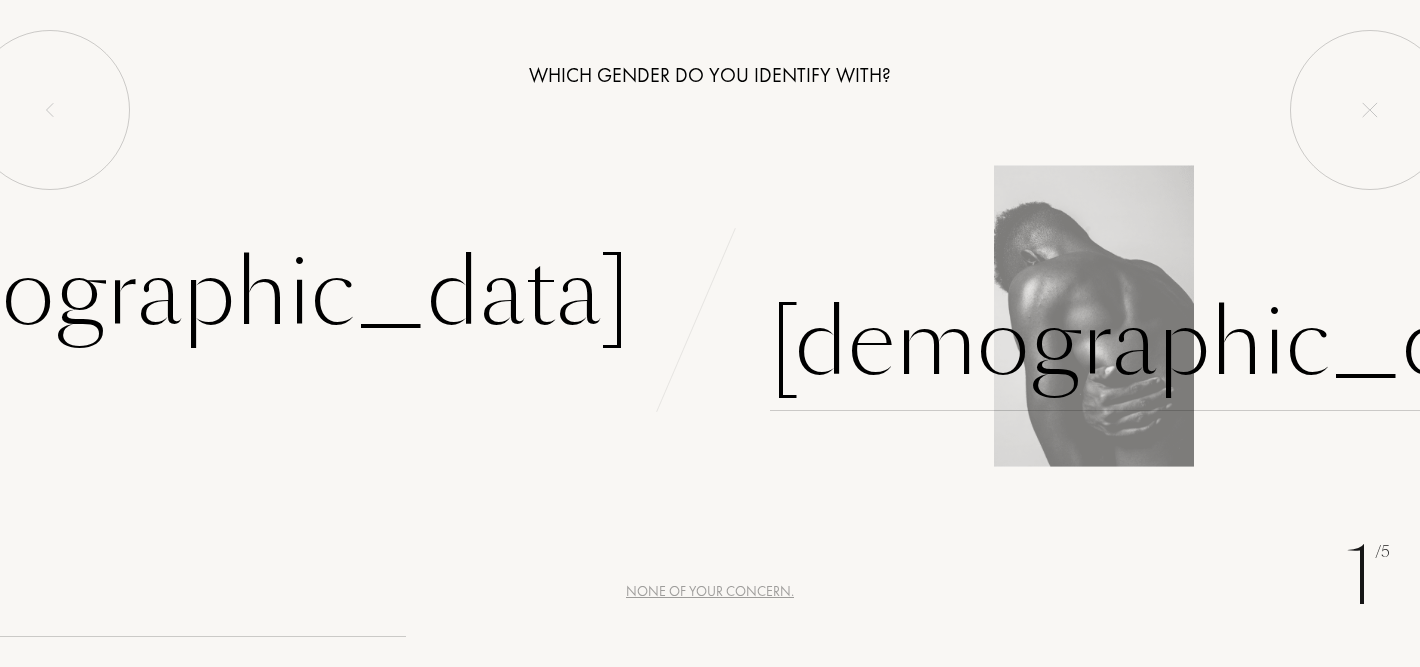 click on "[DEMOGRAPHIC_DATA]" at bounding box center [1187, 343] 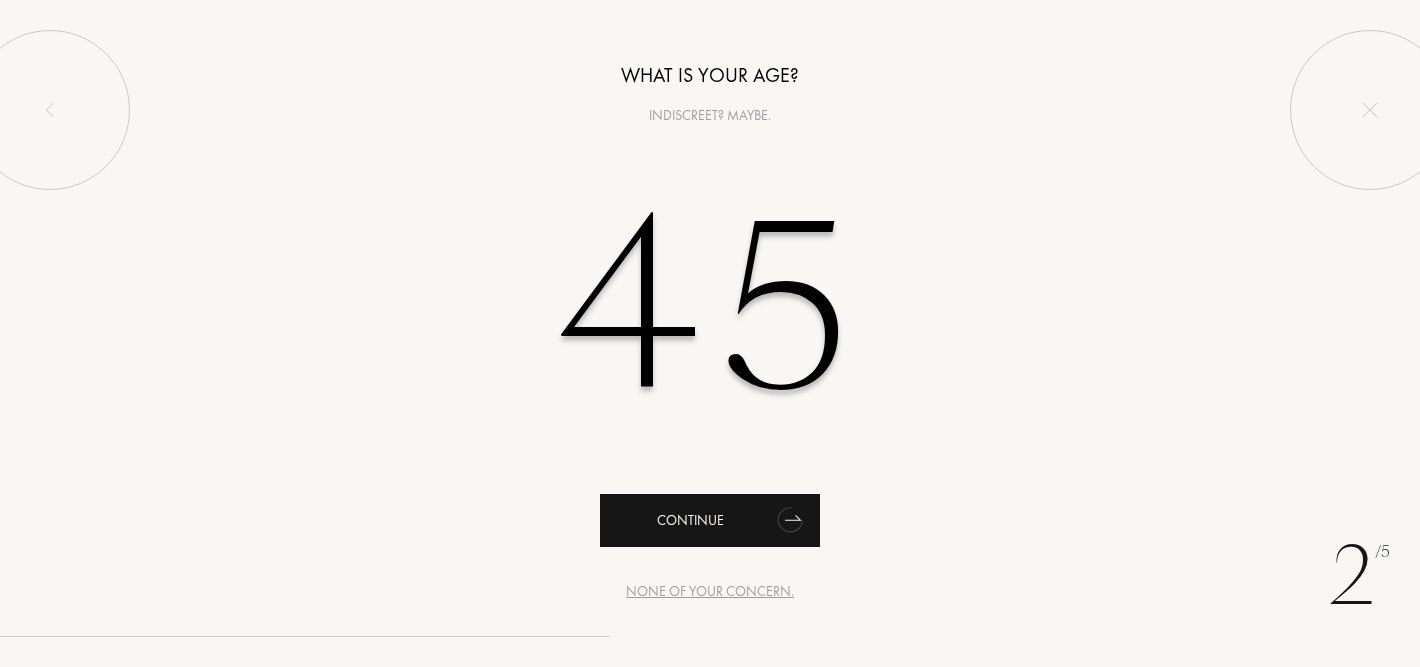 type on "45" 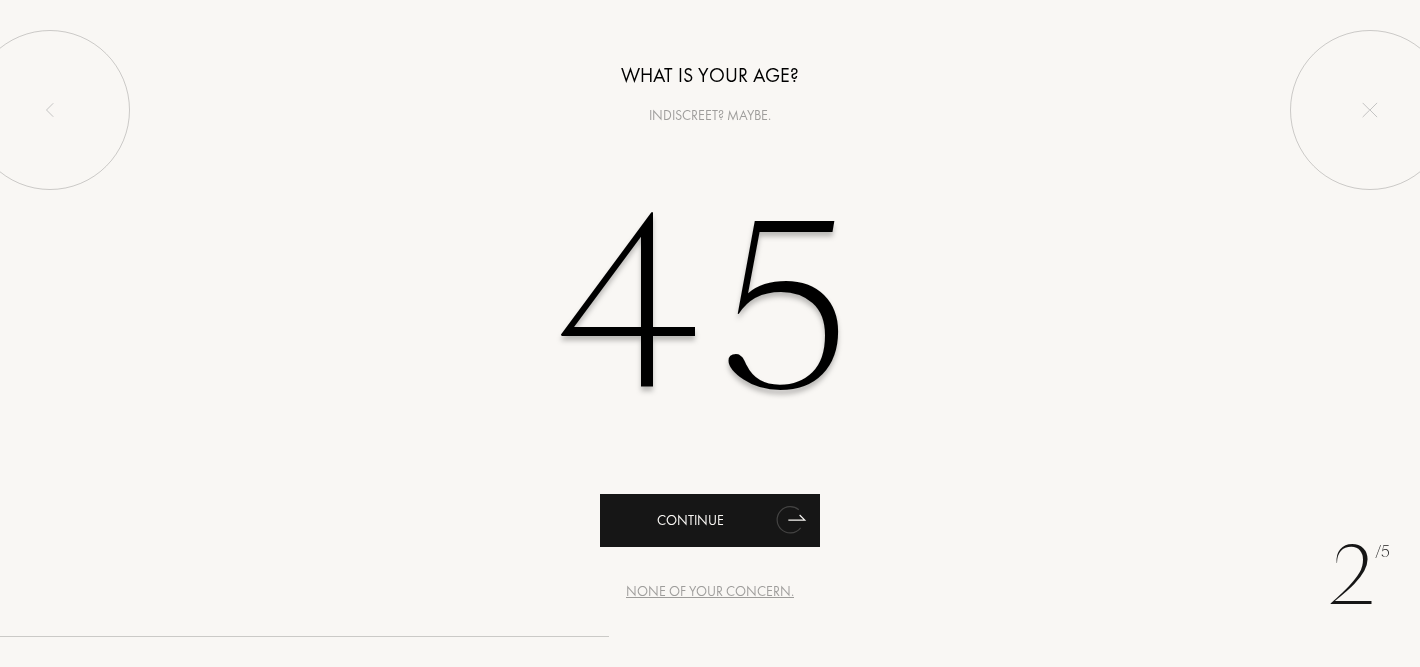 click on "Continue" at bounding box center [710, 520] 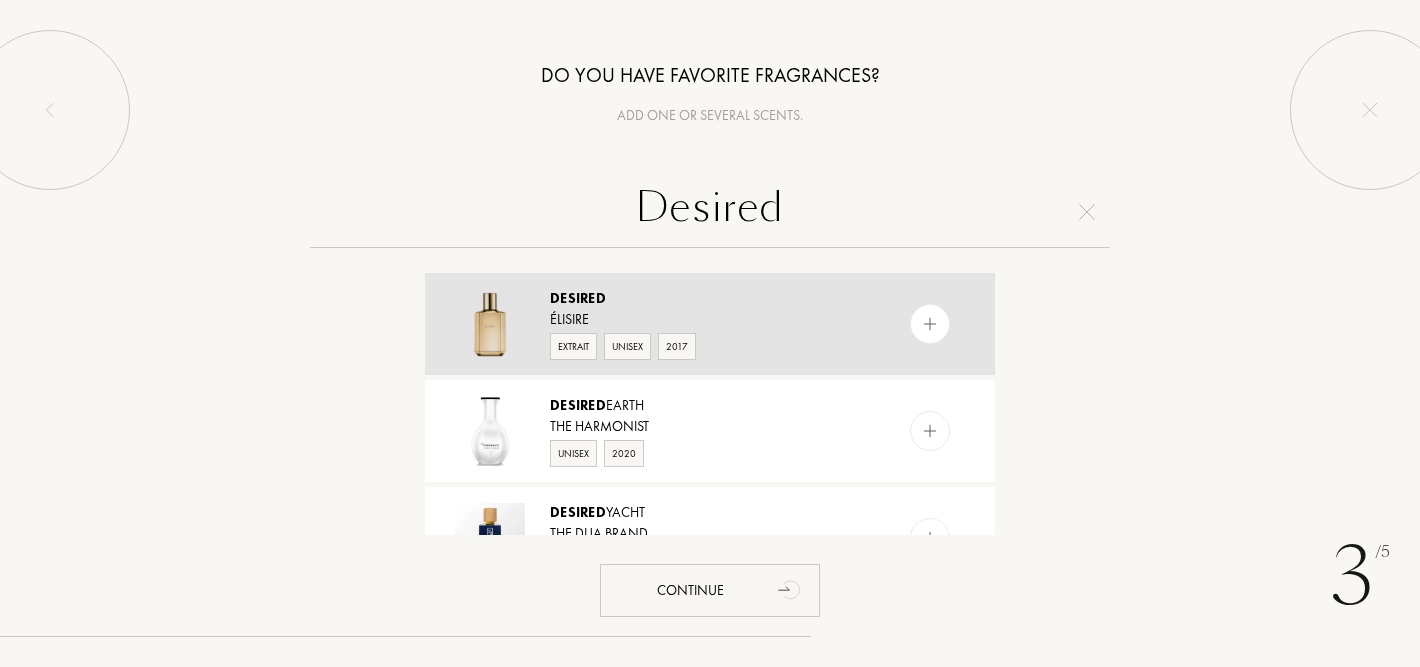 type on "Desired" 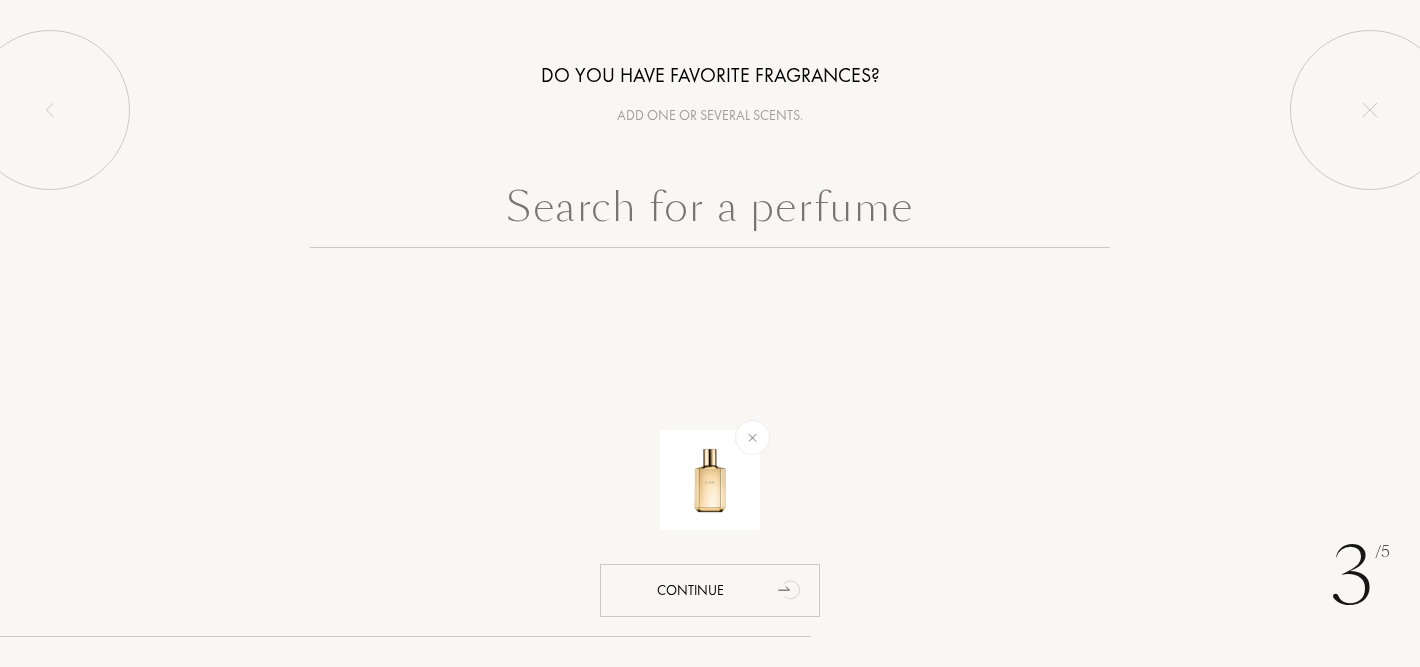 click at bounding box center [710, 212] 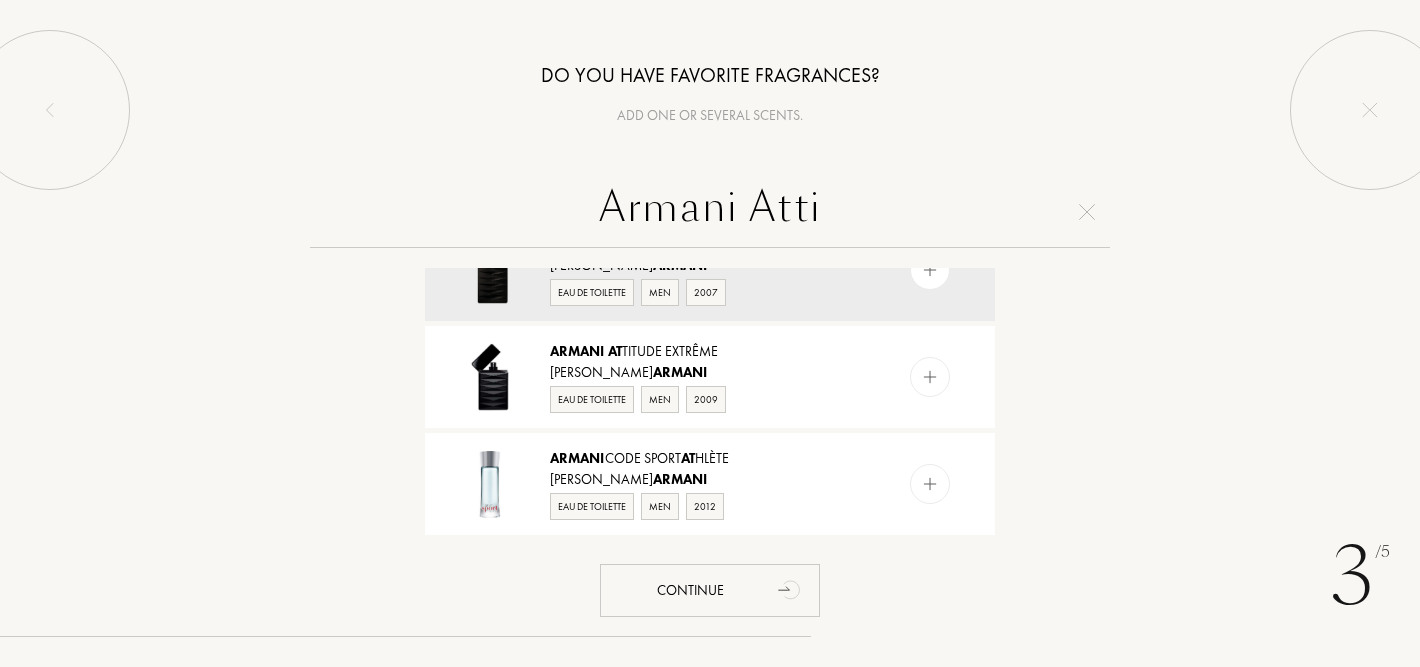 scroll, scrollTop: 0, scrollLeft: 0, axis: both 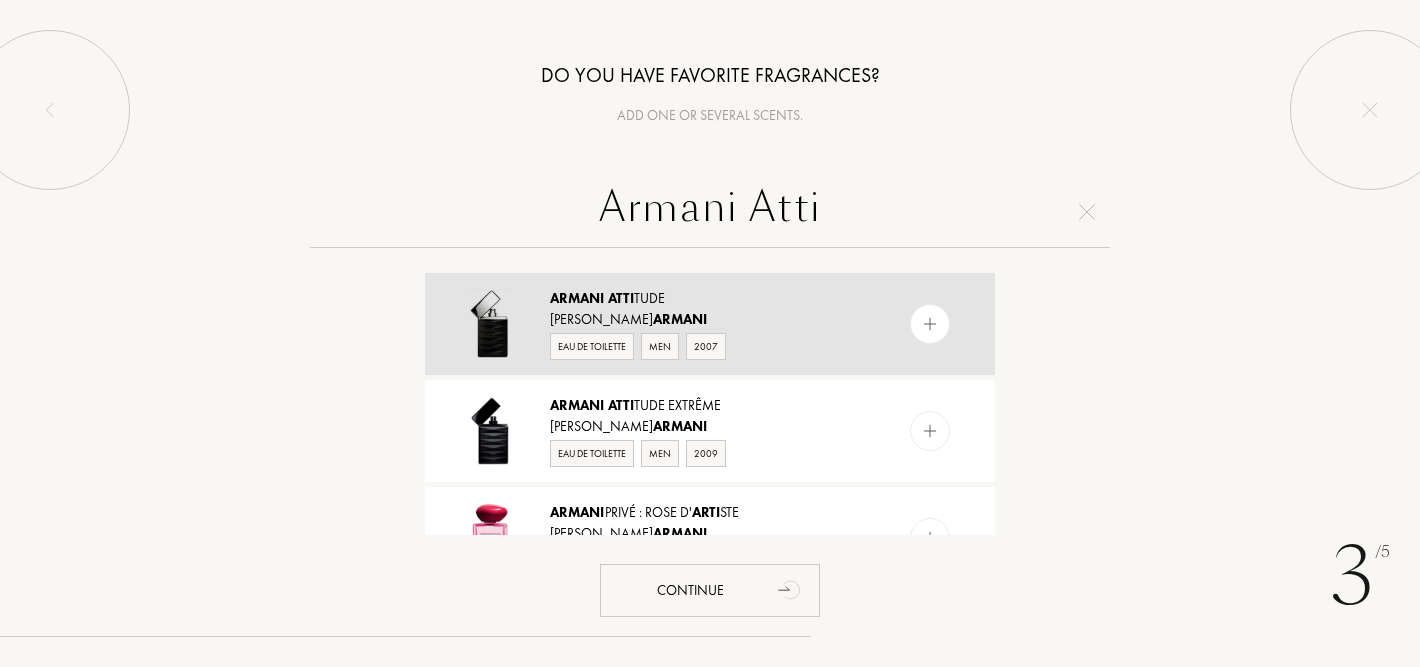 type on "Armani Atti" 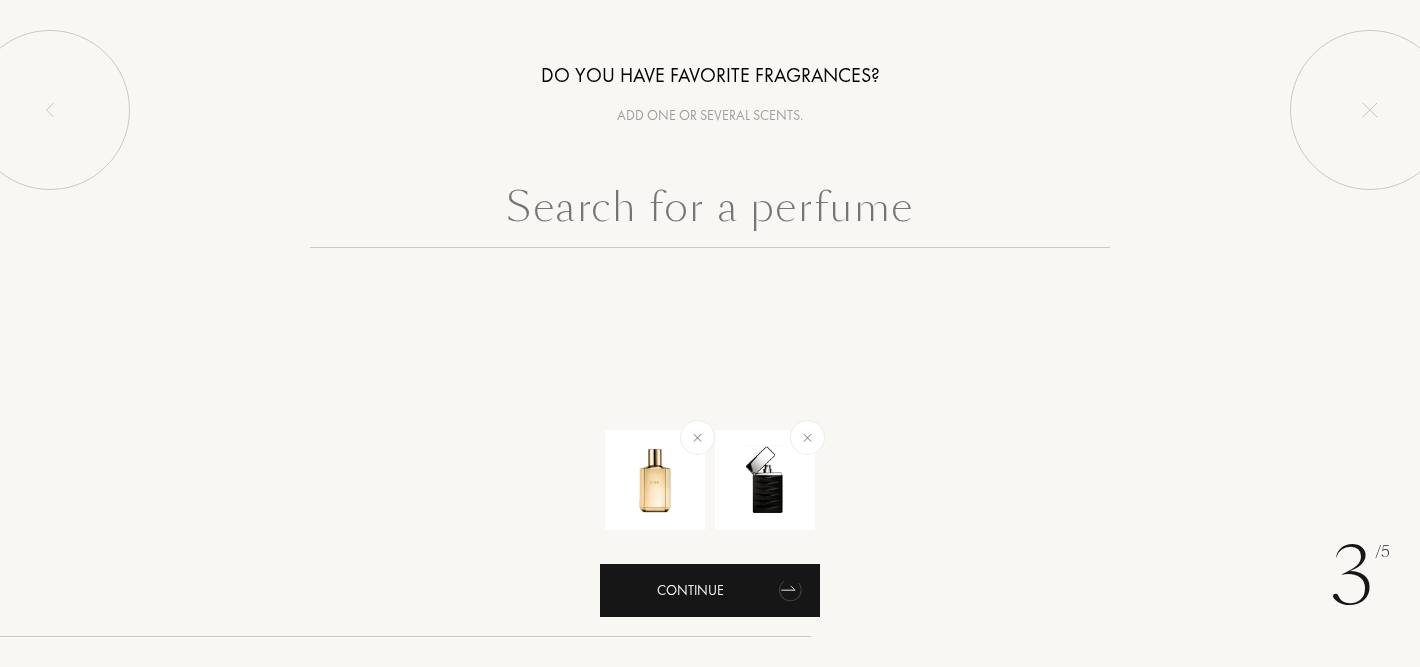 click on "Continue" at bounding box center [710, 590] 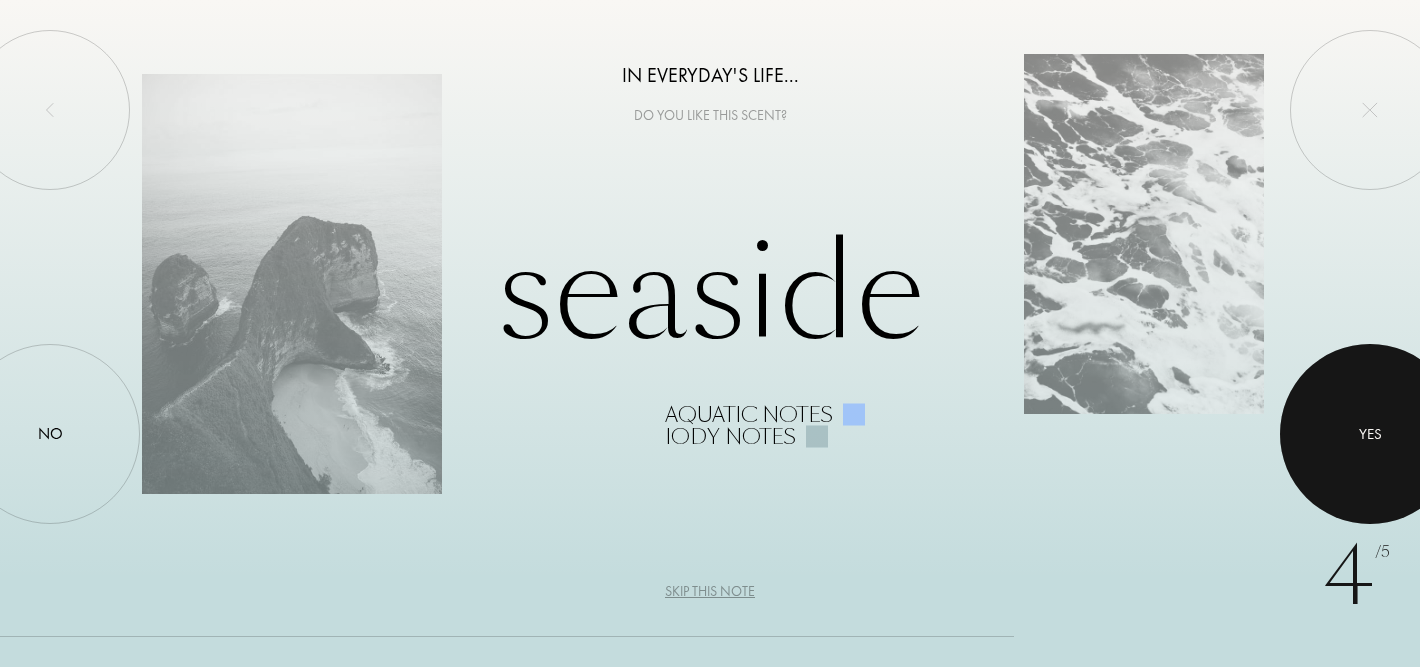 click at bounding box center [1370, 434] 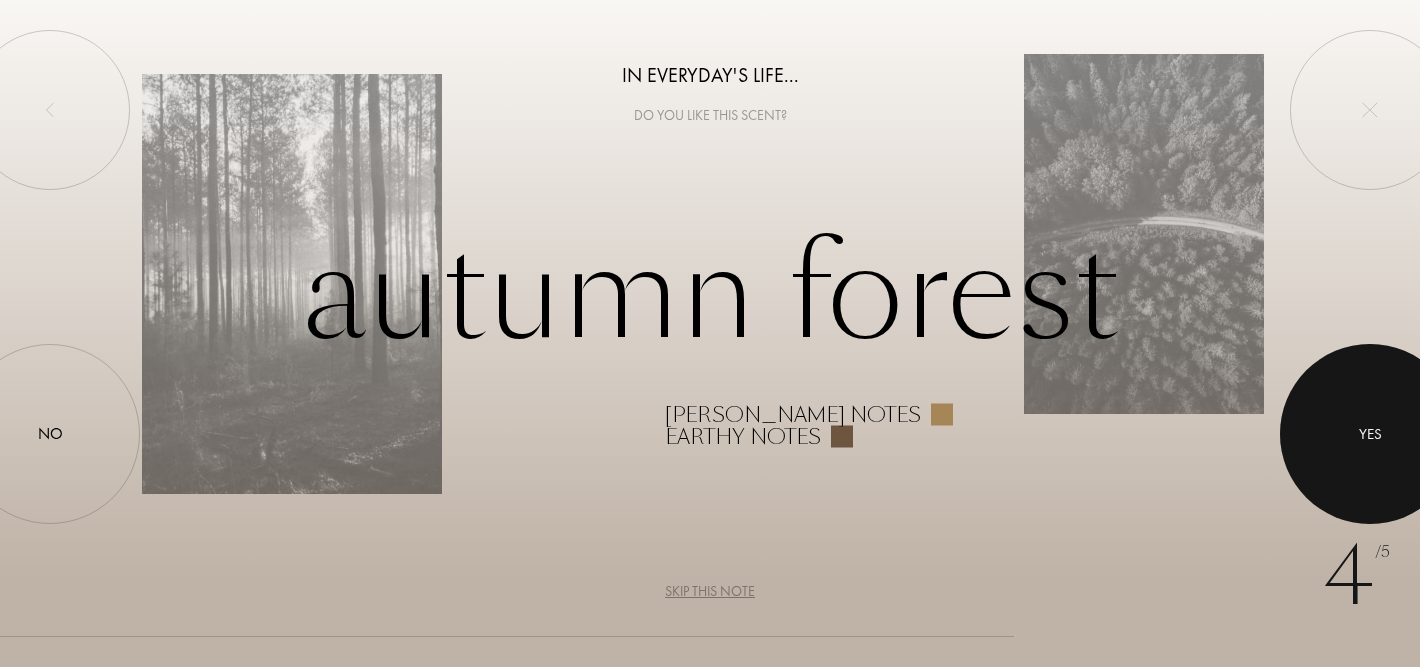 click on "Yes" at bounding box center [1370, 433] 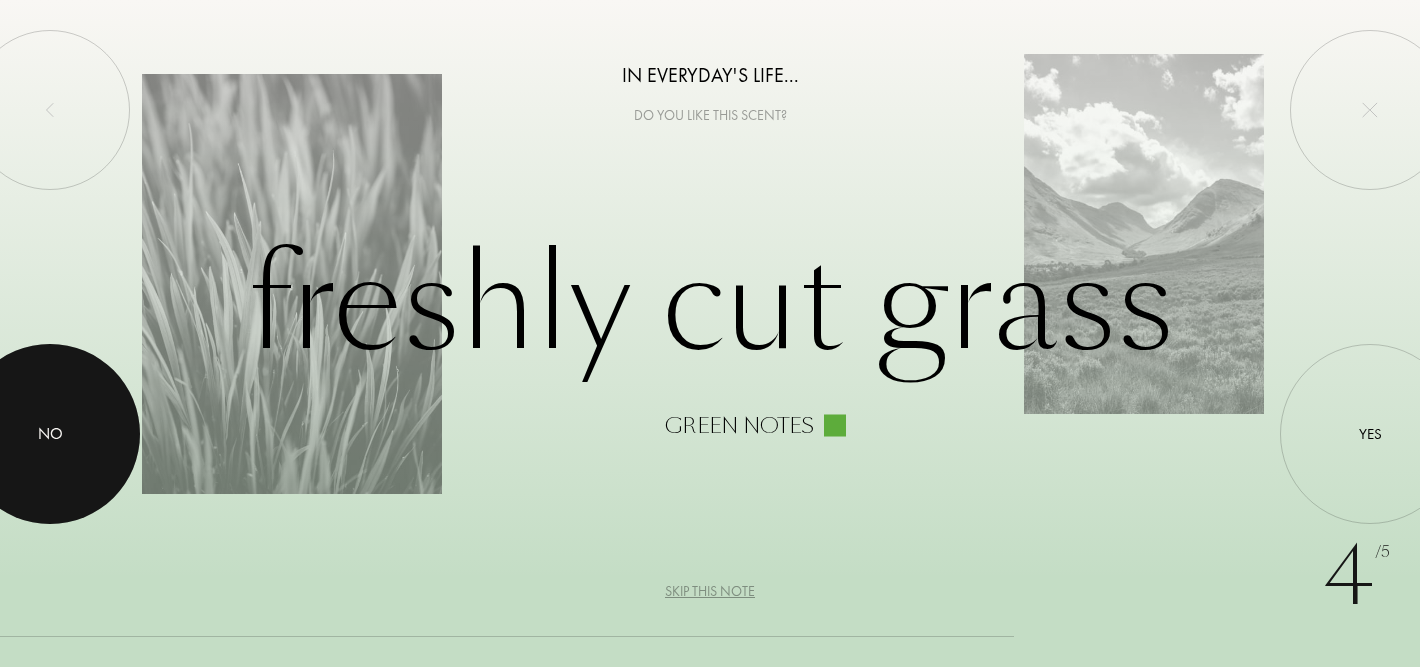 click on "No" at bounding box center (50, 434) 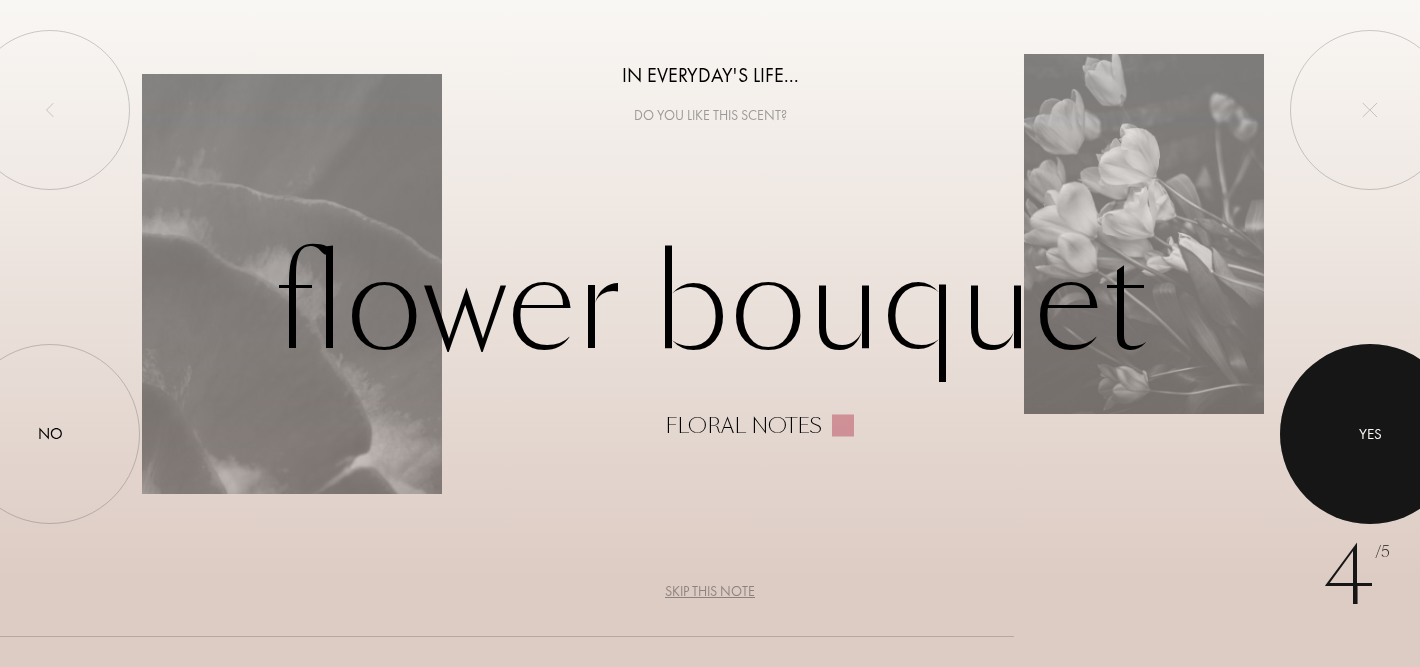click at bounding box center (1370, 434) 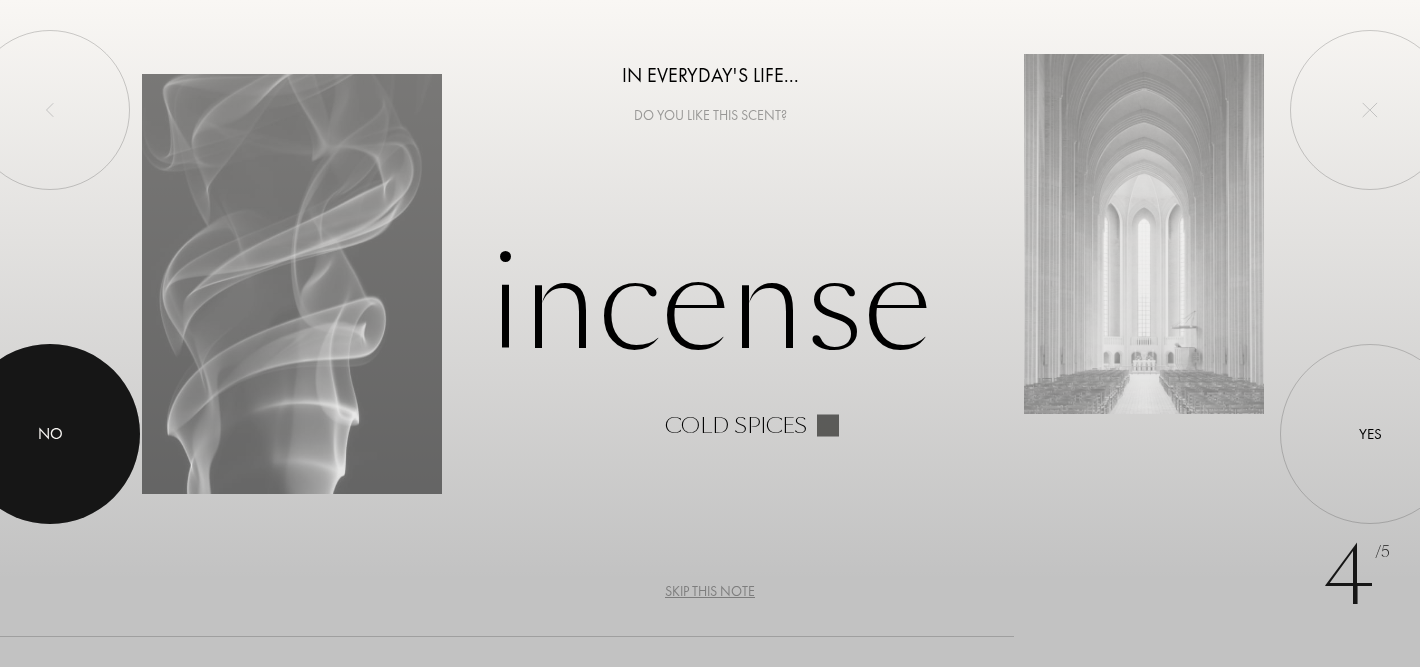 click at bounding box center [50, 434] 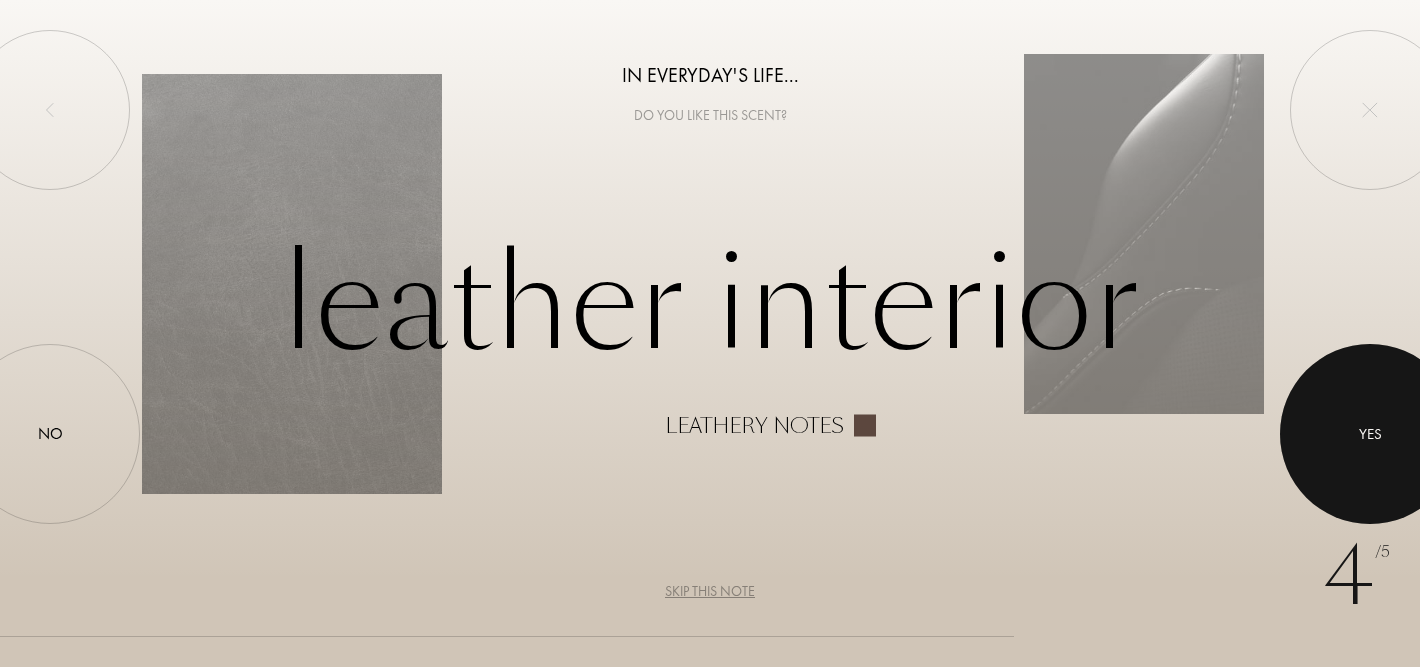 click at bounding box center (1370, 434) 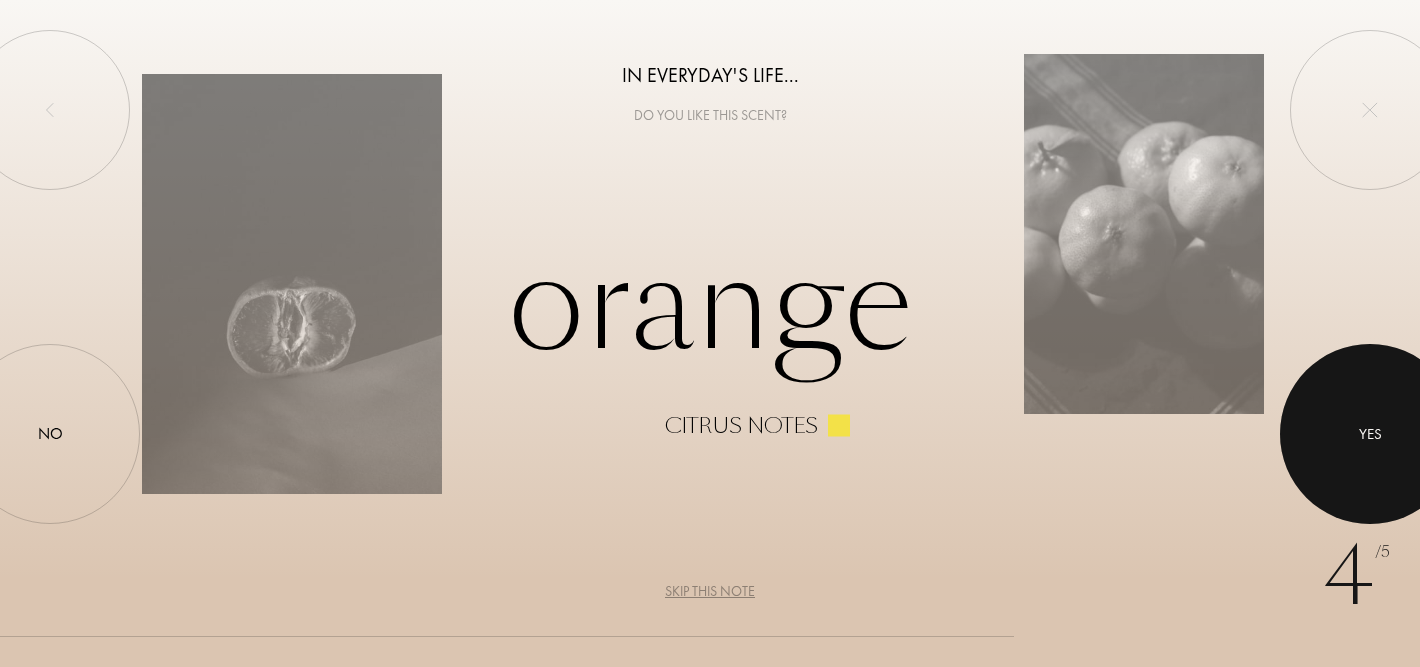 click on "Yes" at bounding box center (1370, 433) 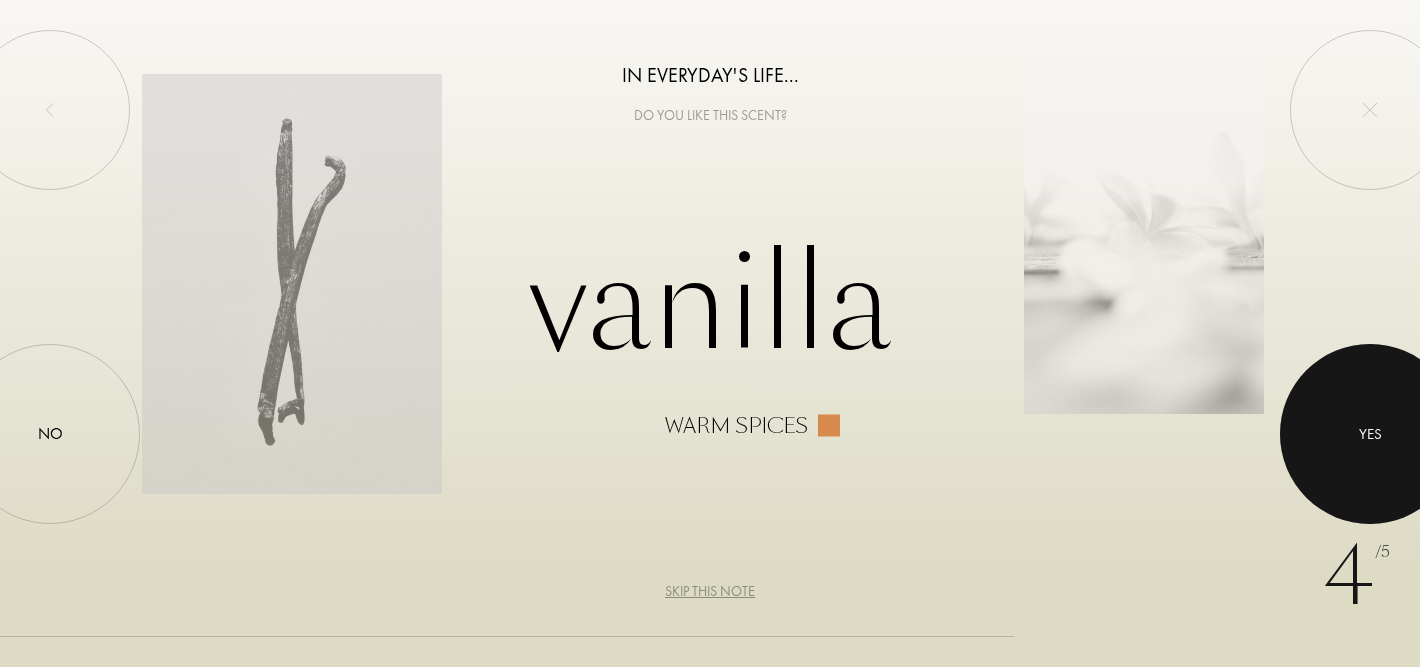 click on "Yes" at bounding box center [1370, 433] 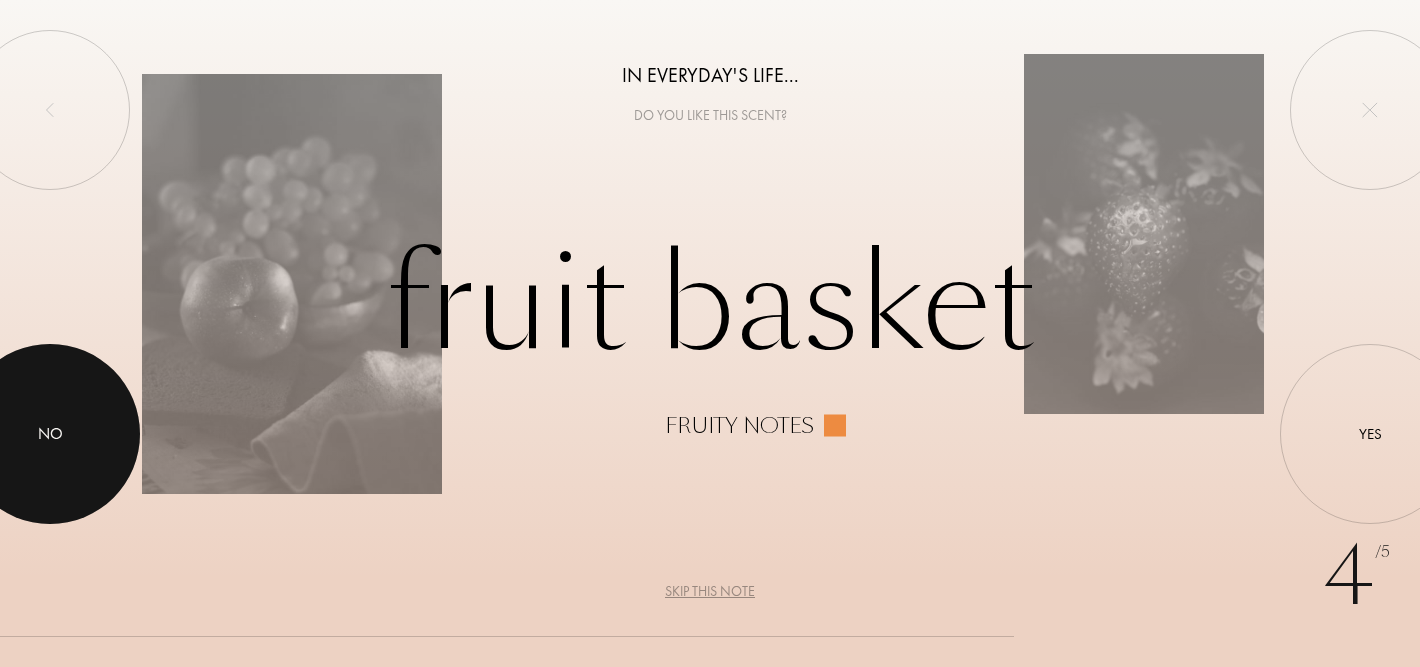 click at bounding box center [50, 434] 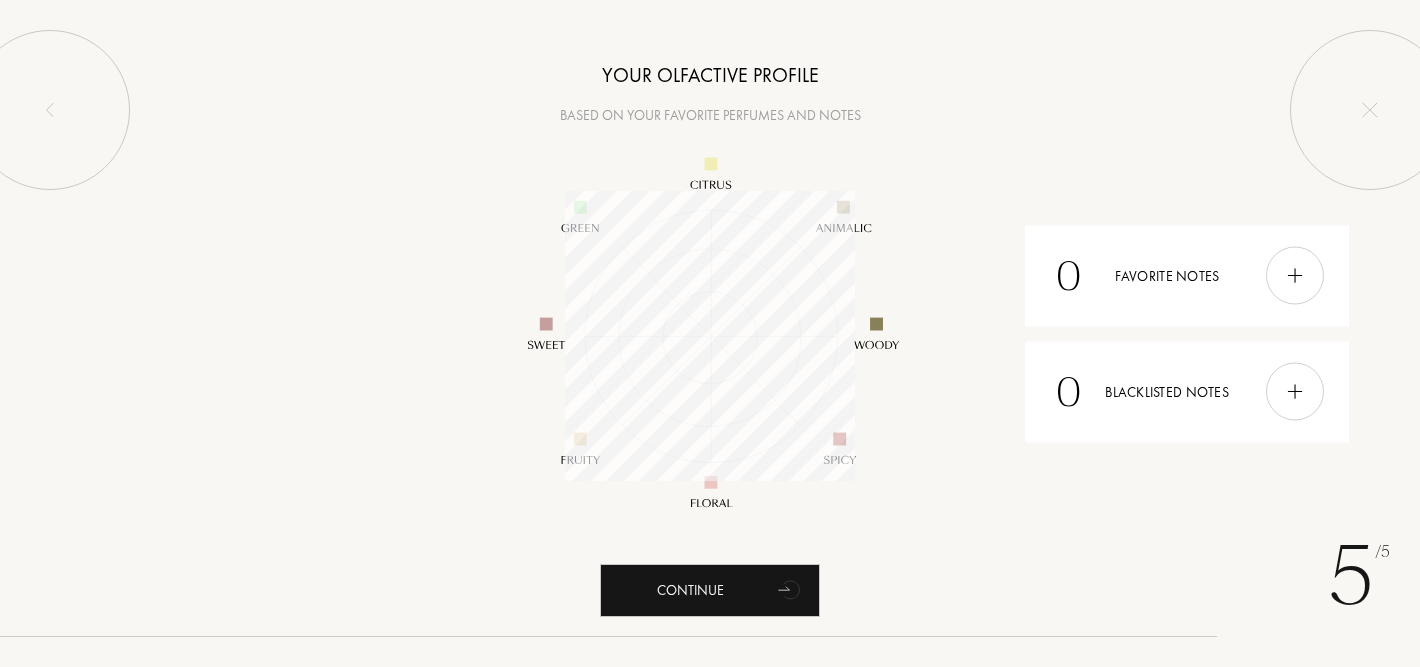 scroll, scrollTop: 999710, scrollLeft: 999710, axis: both 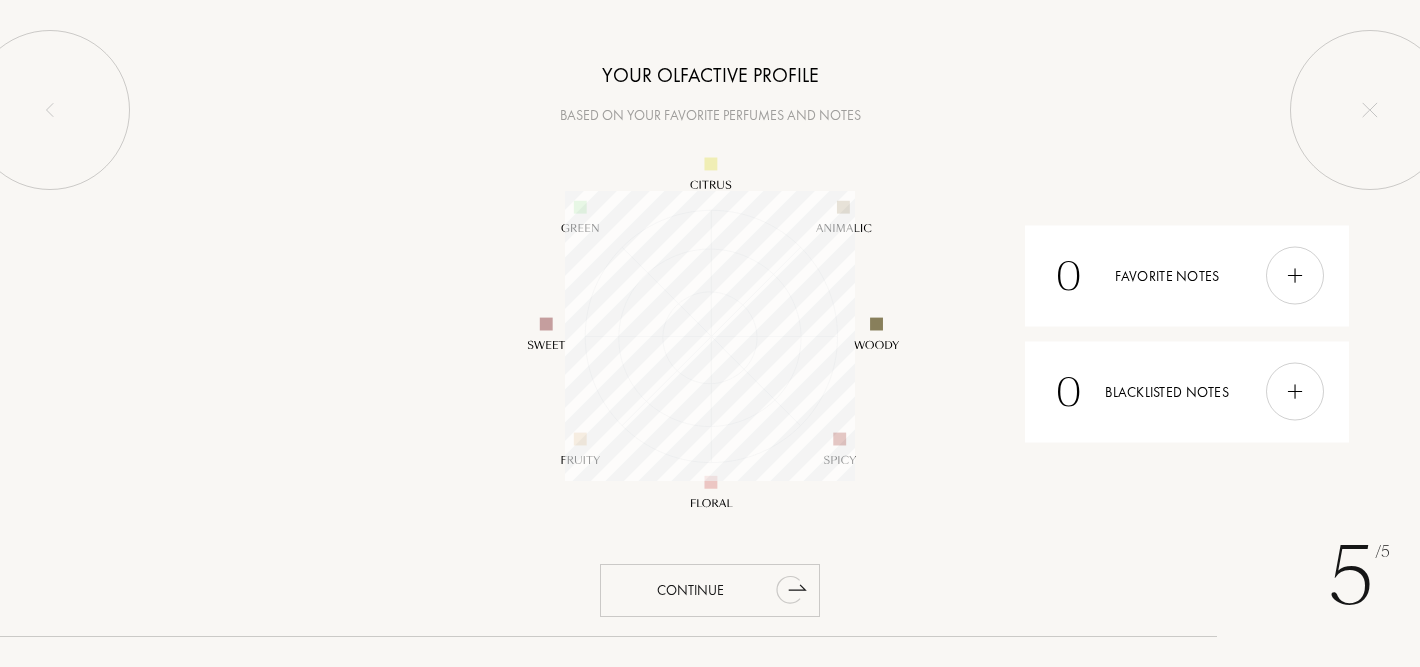 click on "Continue" at bounding box center [710, 590] 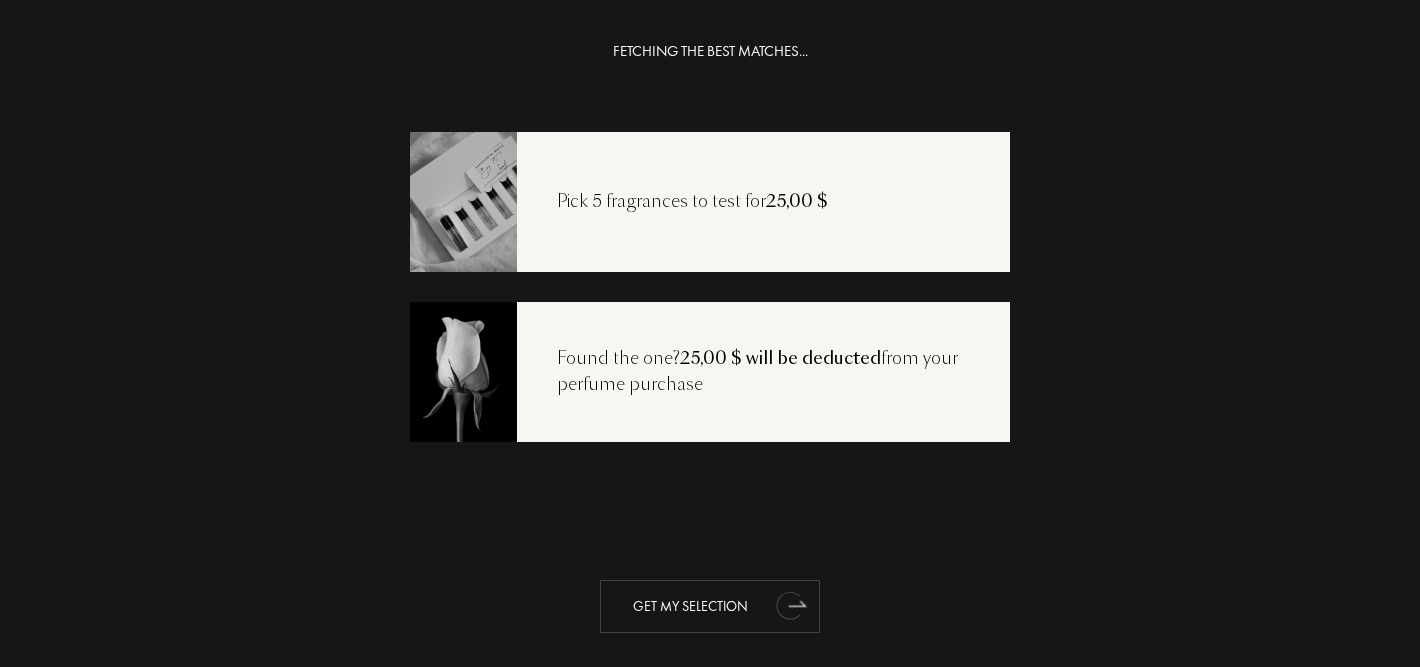 click on "Get my selection" at bounding box center [710, 606] 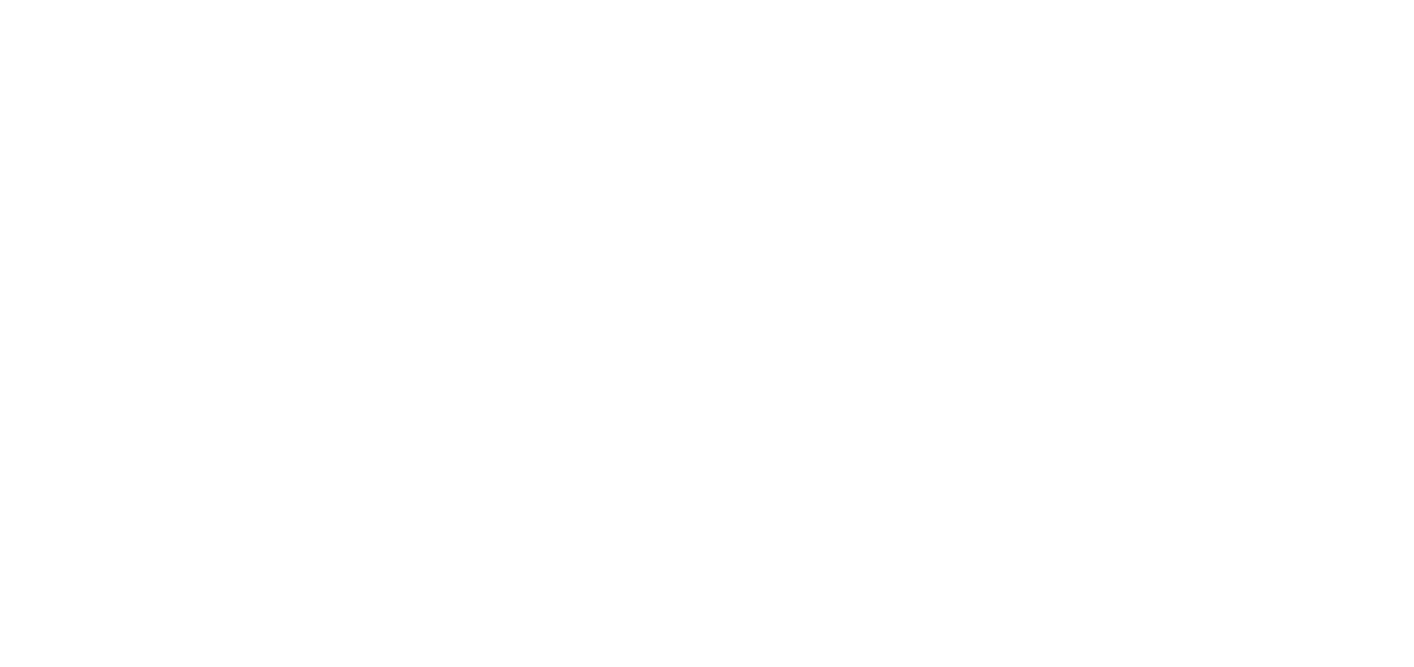 scroll, scrollTop: 0, scrollLeft: 0, axis: both 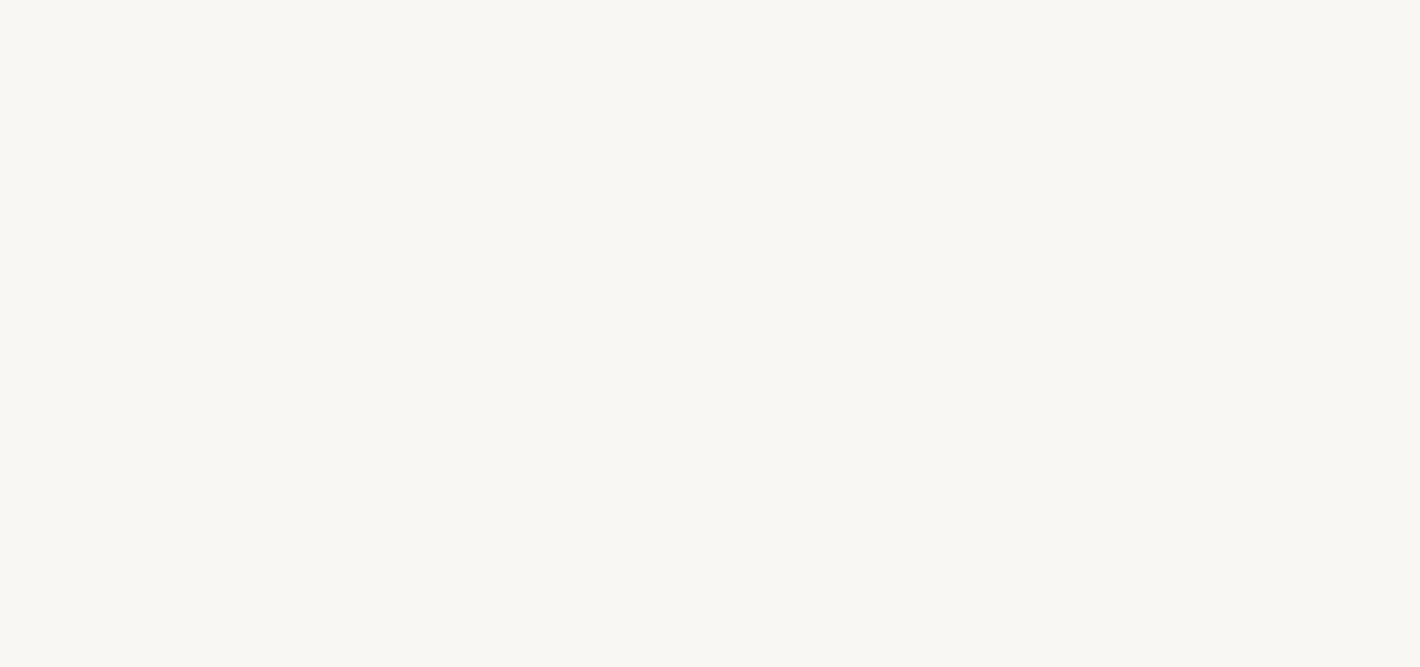 select on "US" 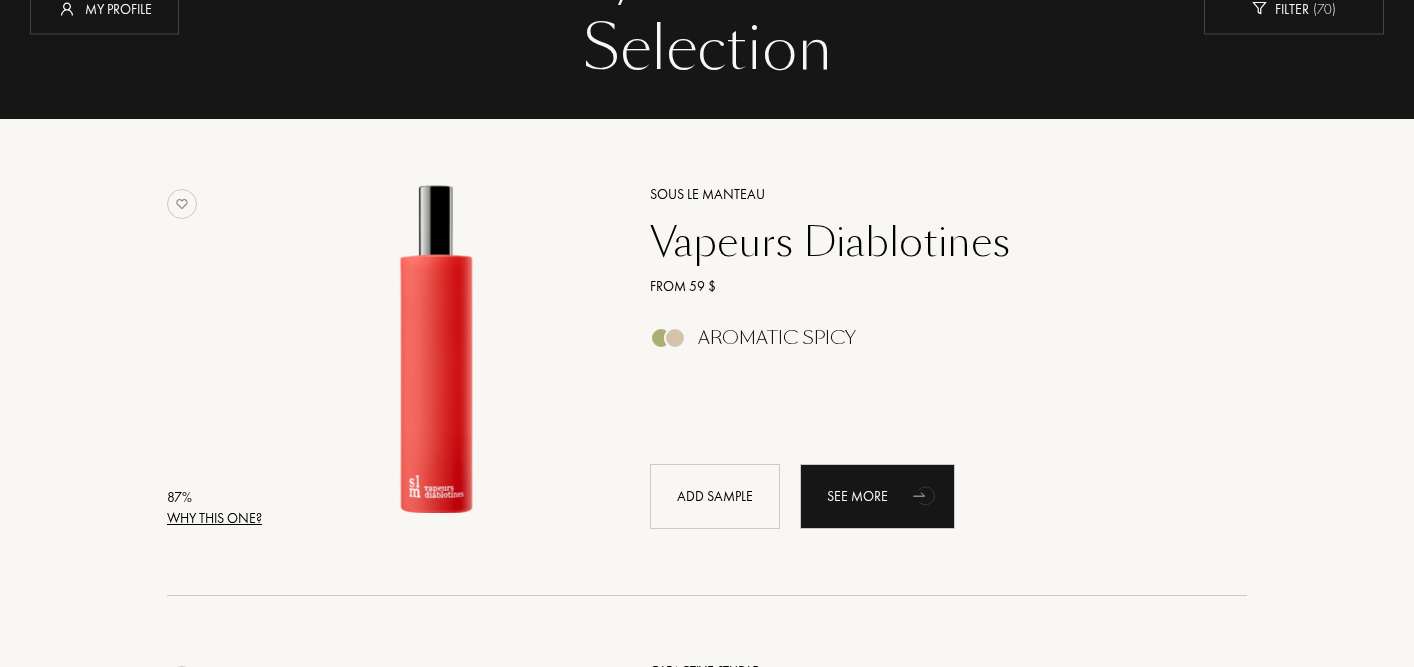 scroll, scrollTop: 220, scrollLeft: 0, axis: vertical 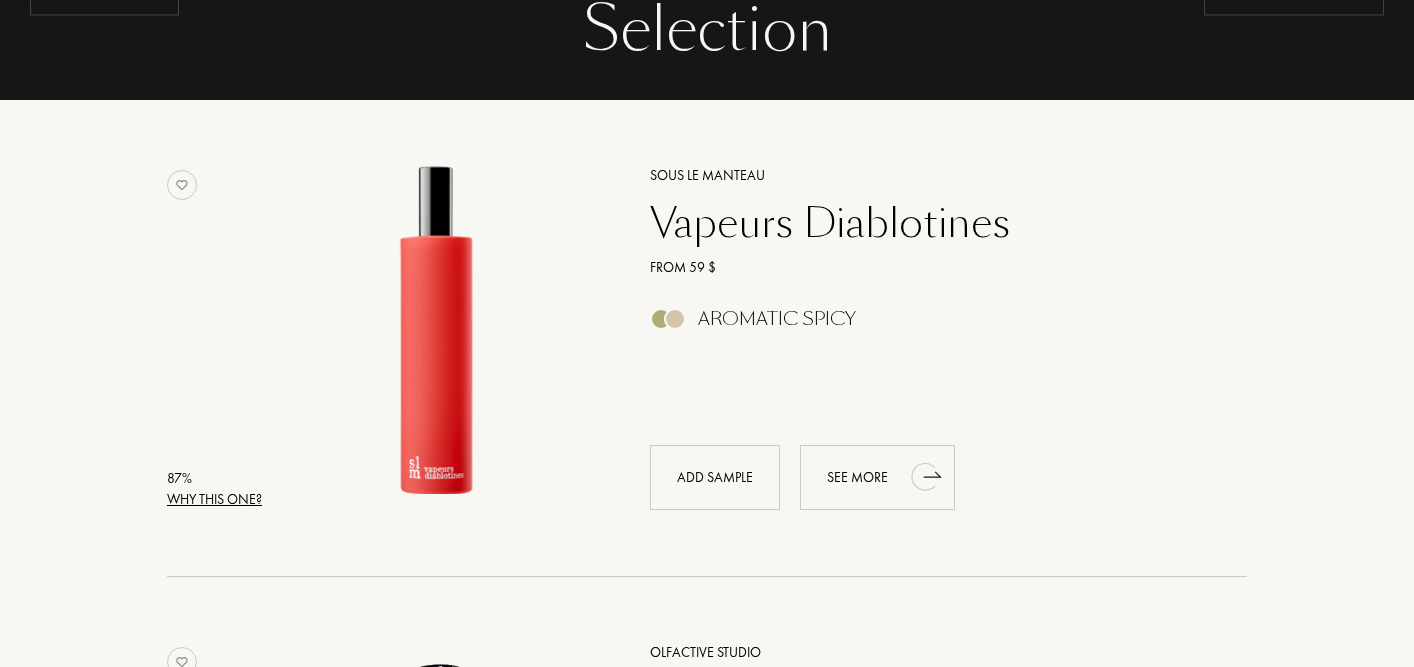 click on "See more" at bounding box center [877, 477] 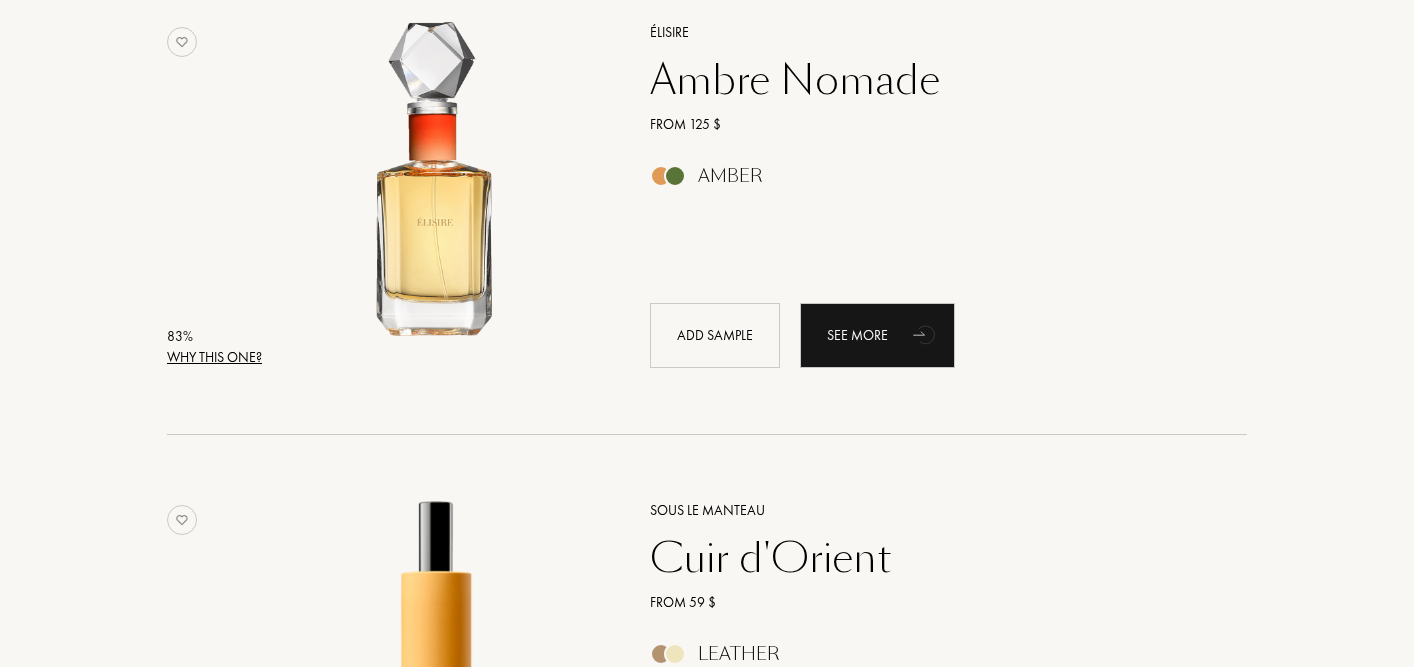 scroll, scrollTop: 2744, scrollLeft: 0, axis: vertical 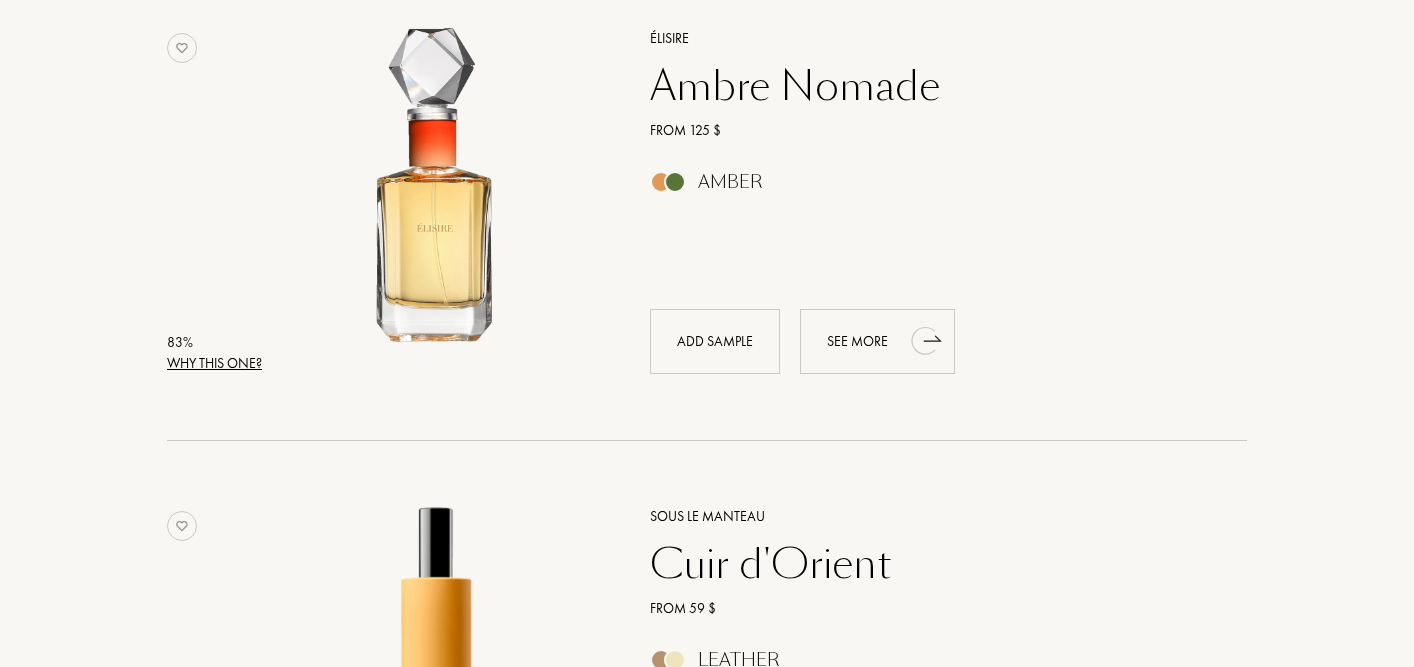click on "See more" at bounding box center [877, 341] 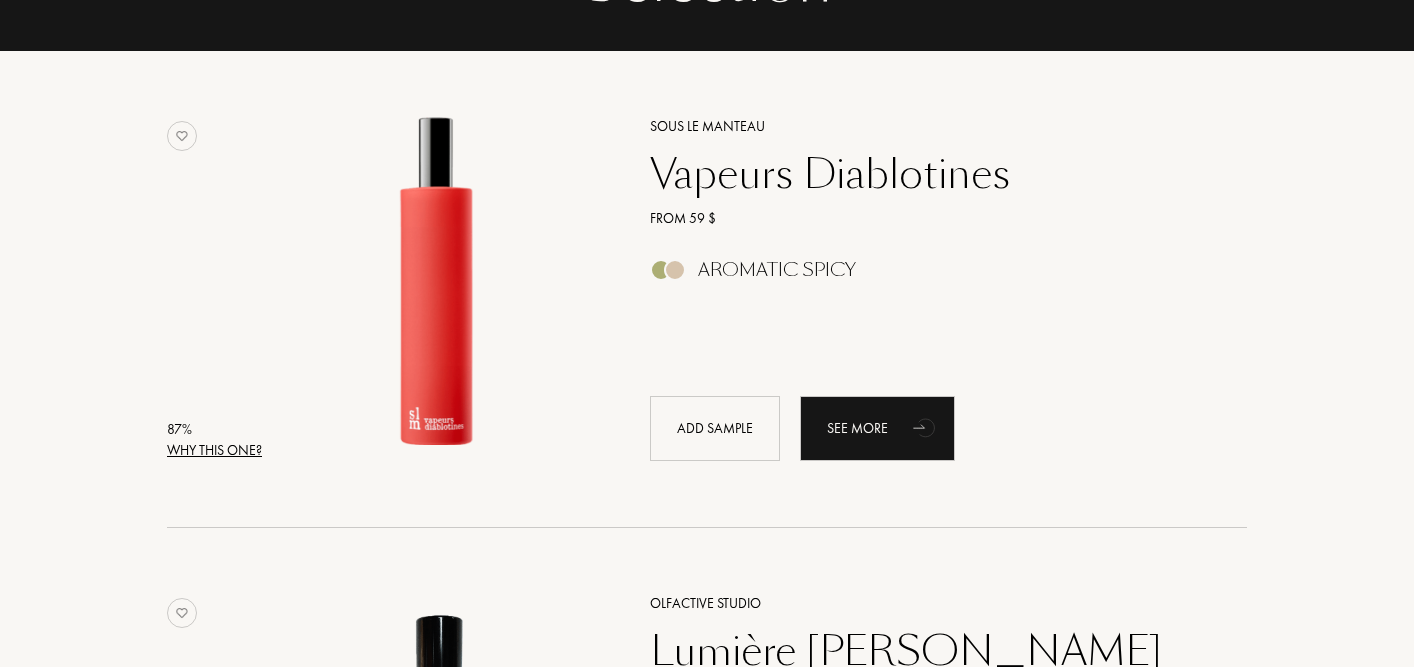 scroll, scrollTop: 276, scrollLeft: 0, axis: vertical 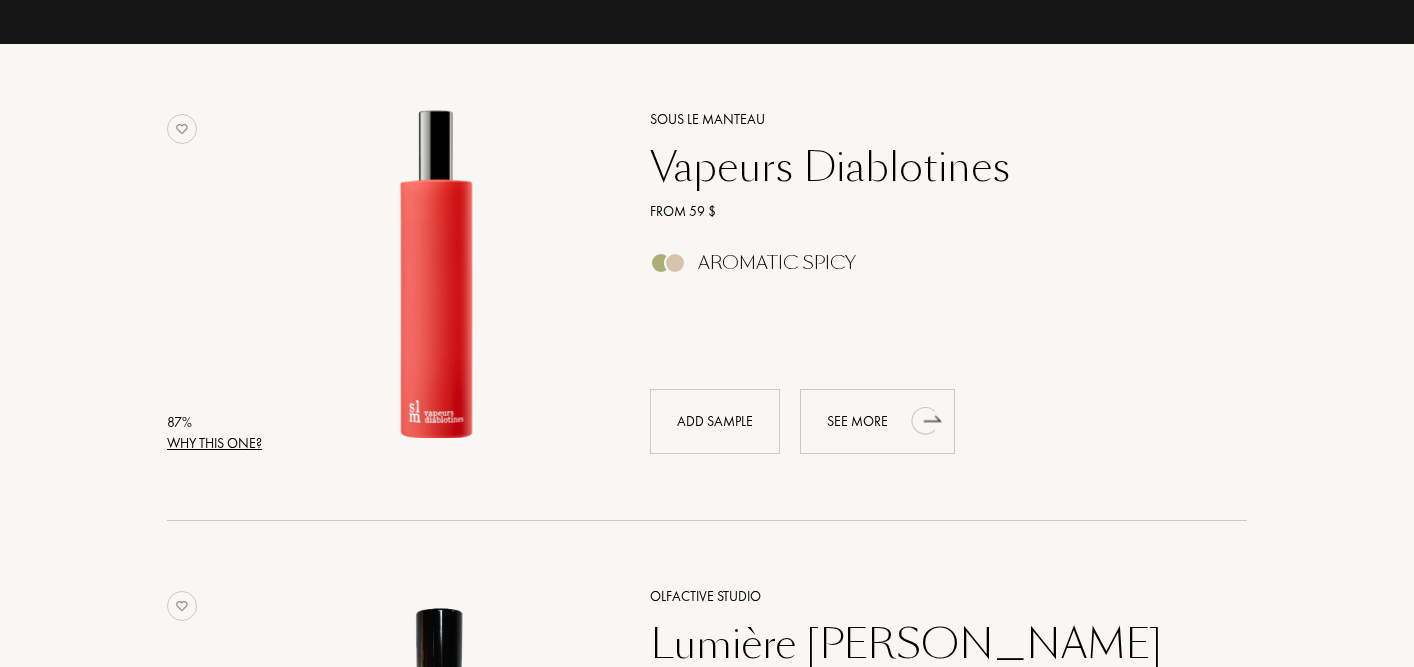 click on "See more" at bounding box center (877, 421) 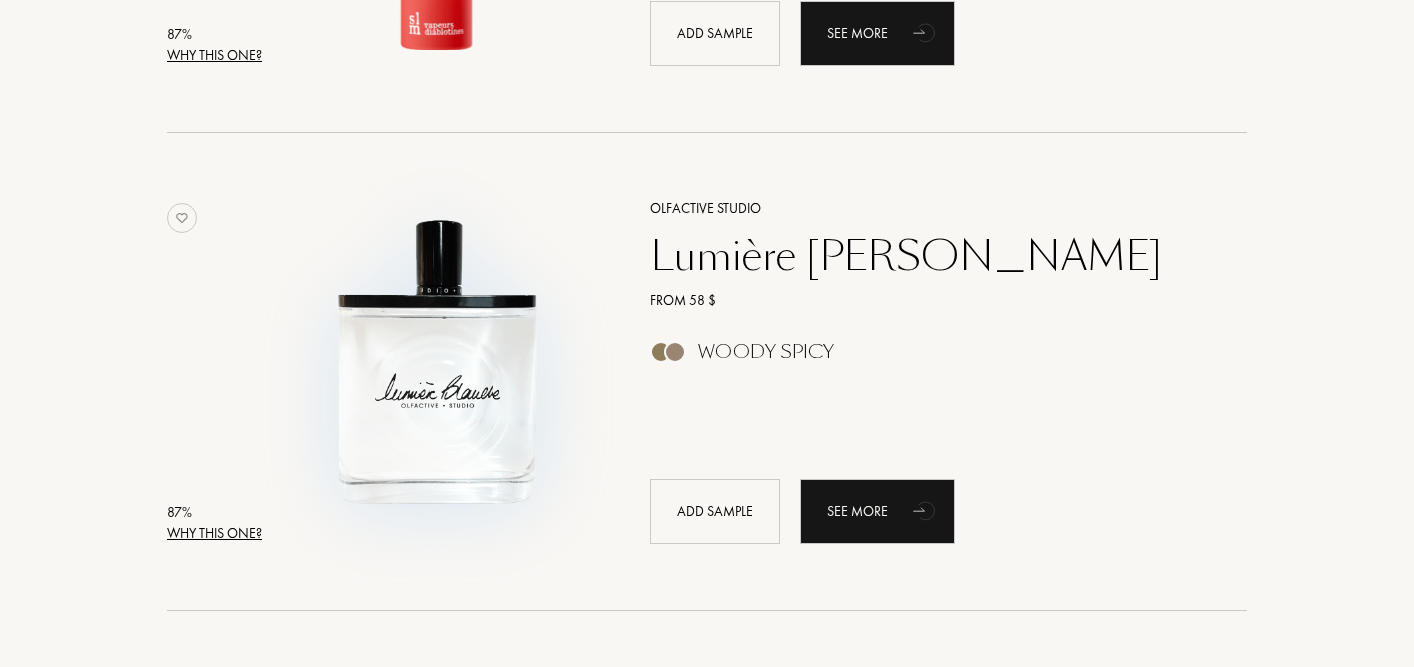 scroll, scrollTop: 669, scrollLeft: 0, axis: vertical 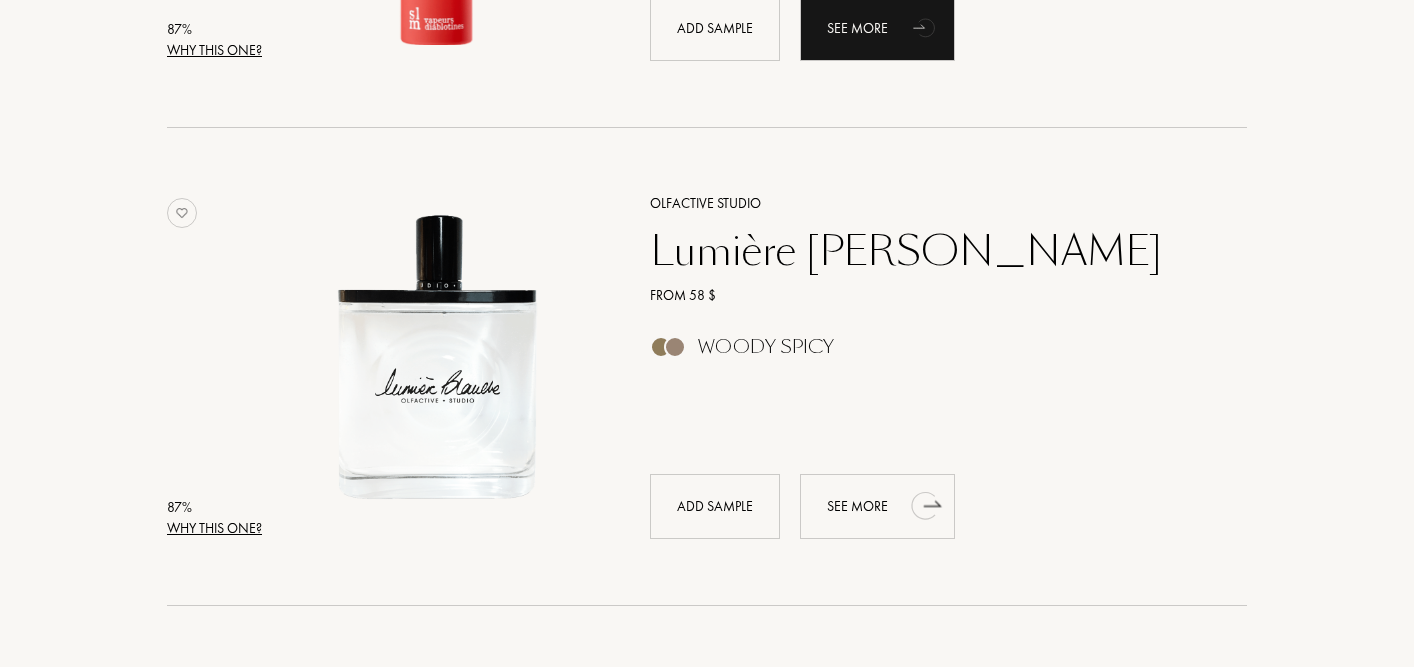 click on "See more" at bounding box center (877, 506) 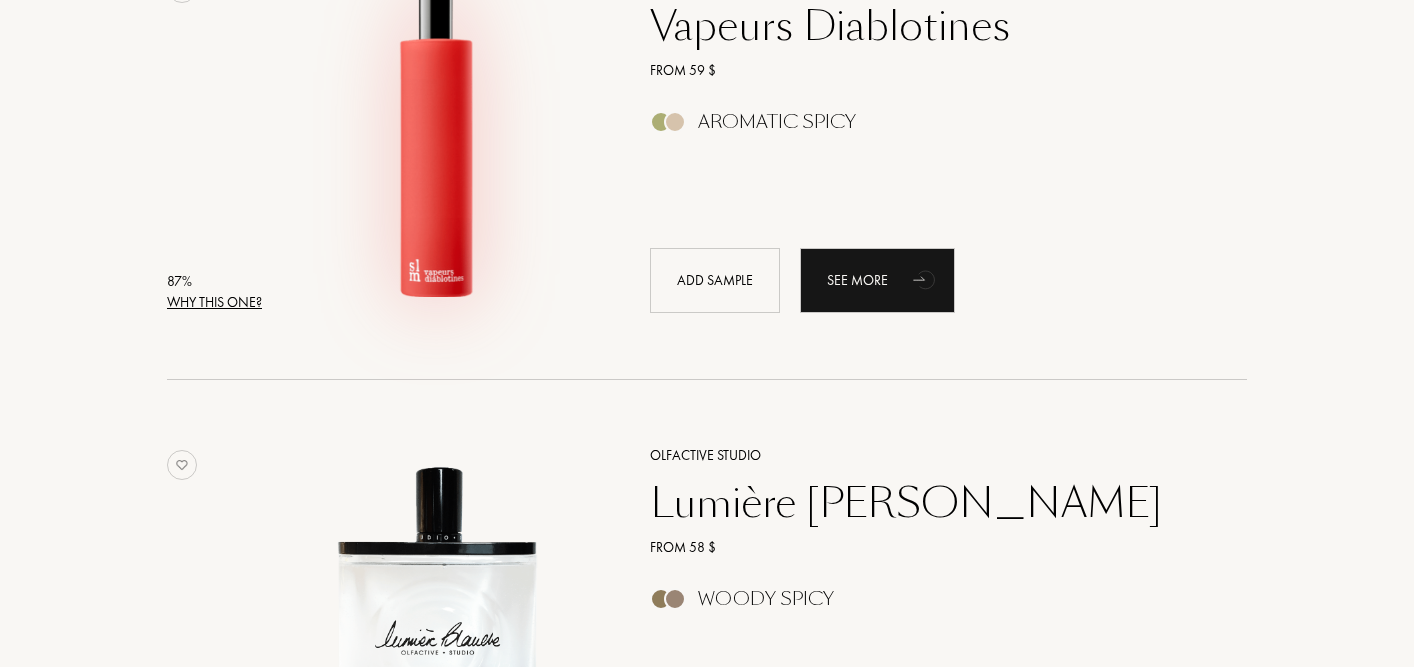 scroll, scrollTop: 401, scrollLeft: 0, axis: vertical 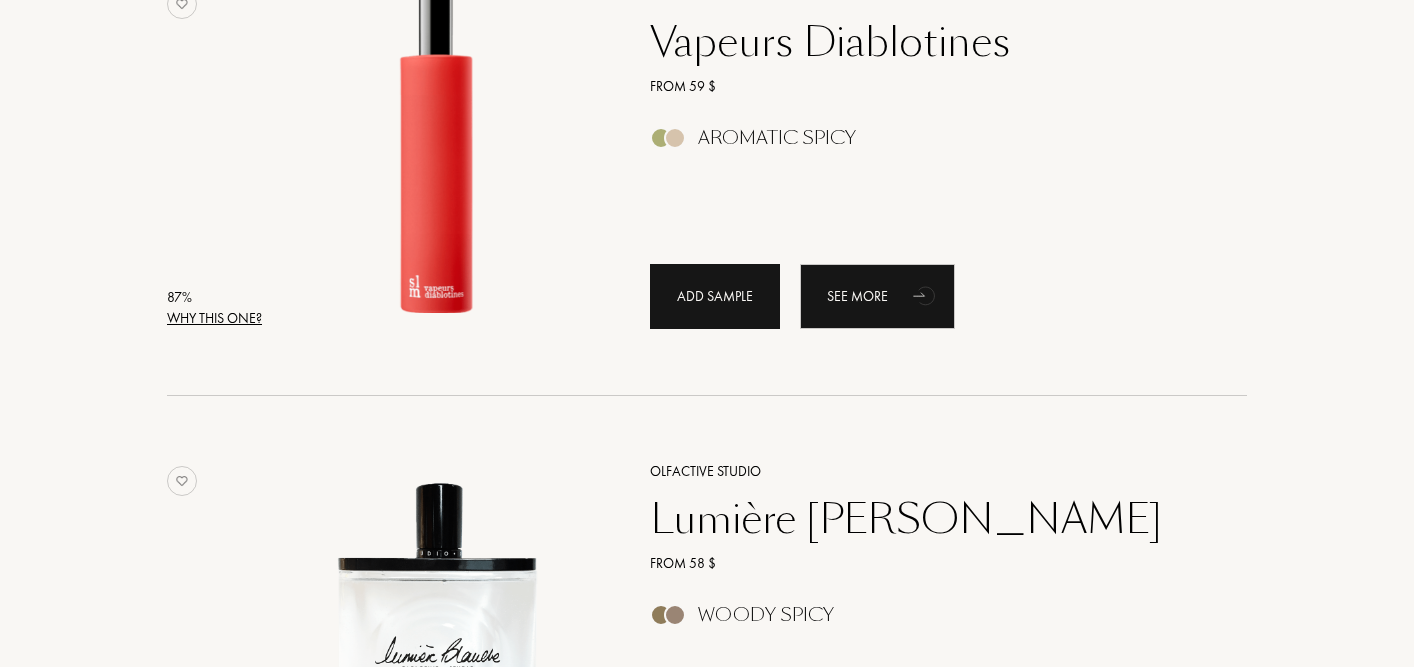 click on "Add sample" at bounding box center [715, 296] 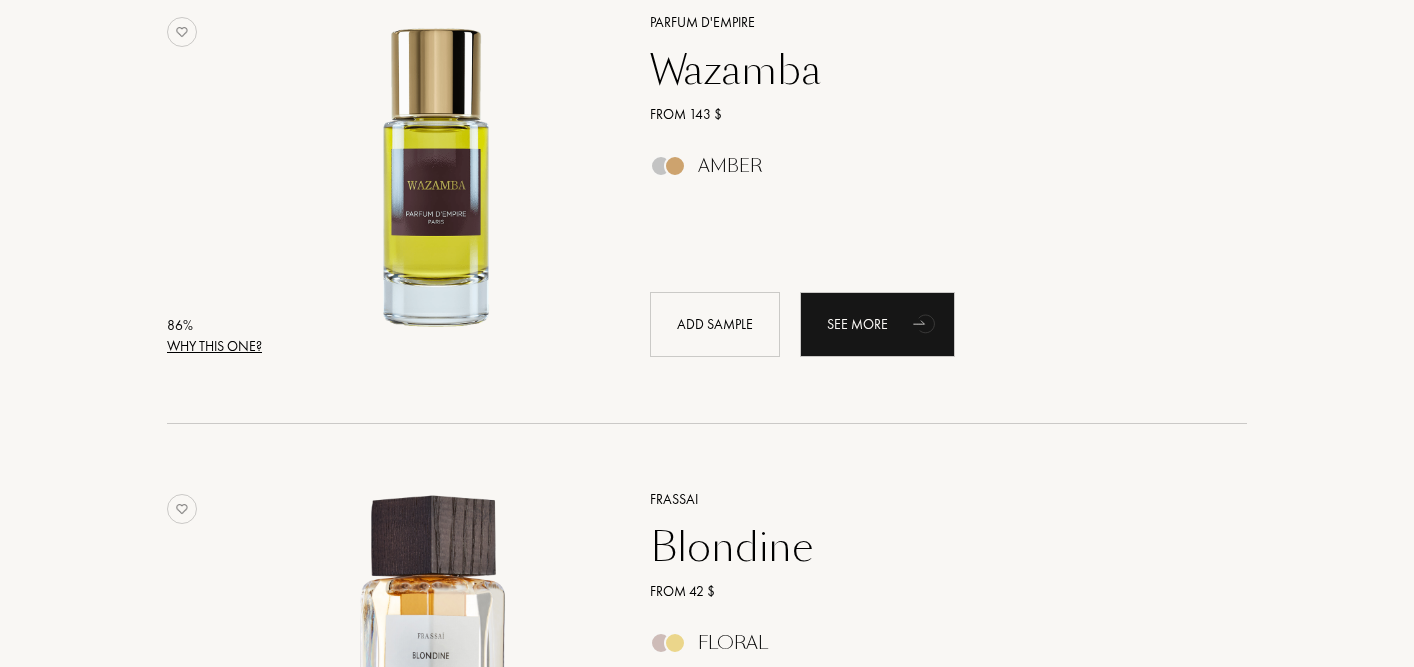 scroll, scrollTop: 1327, scrollLeft: 0, axis: vertical 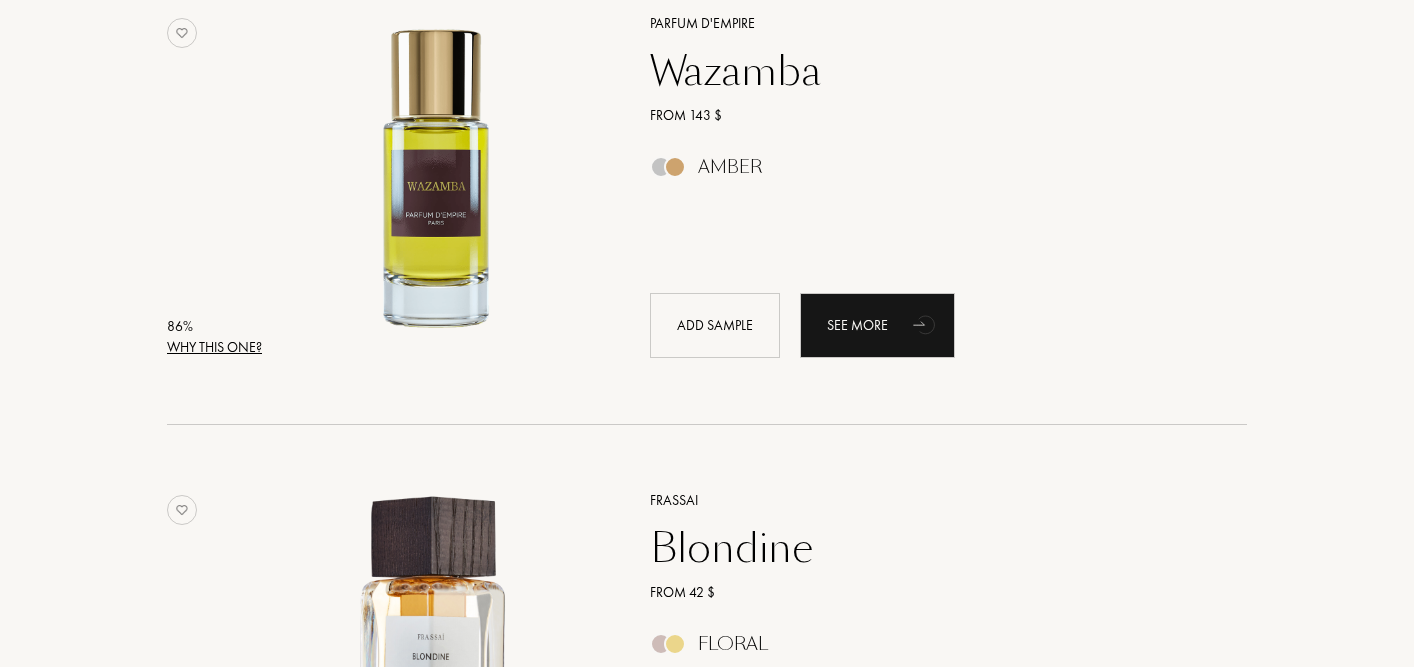 click on "Wazamba" at bounding box center [926, 71] 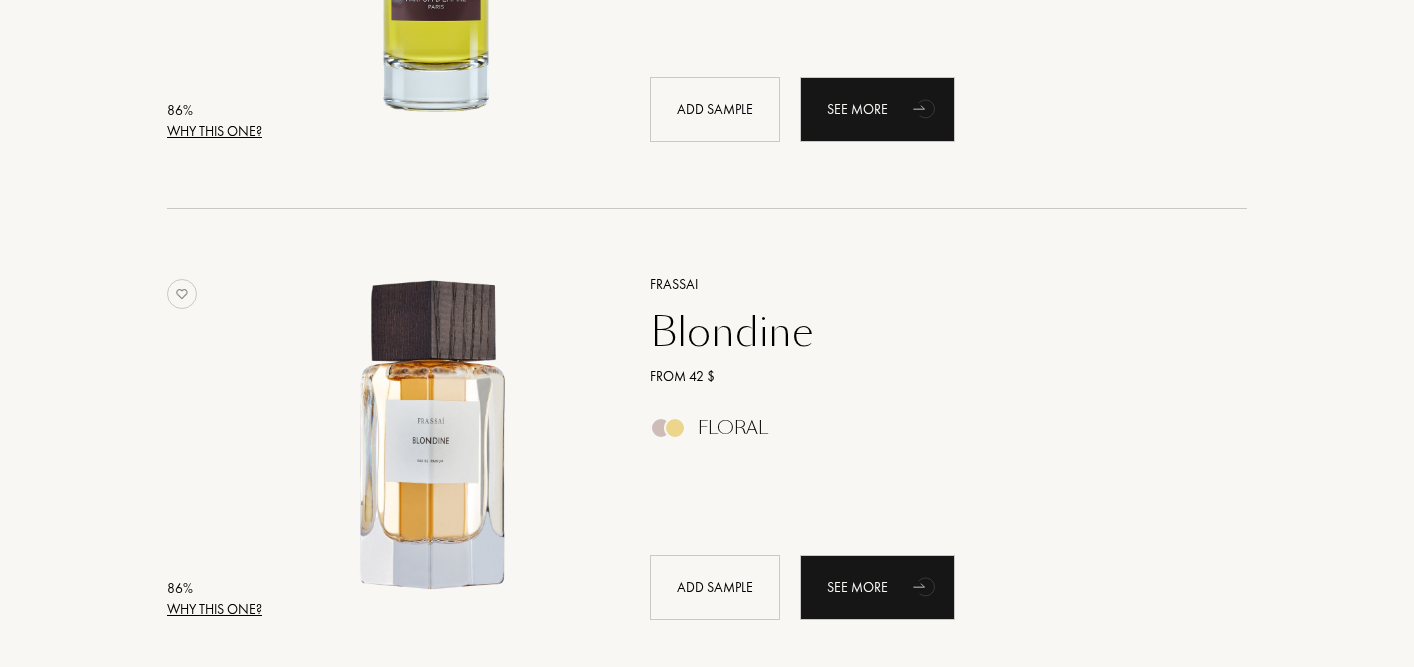 scroll, scrollTop: 1568, scrollLeft: 0, axis: vertical 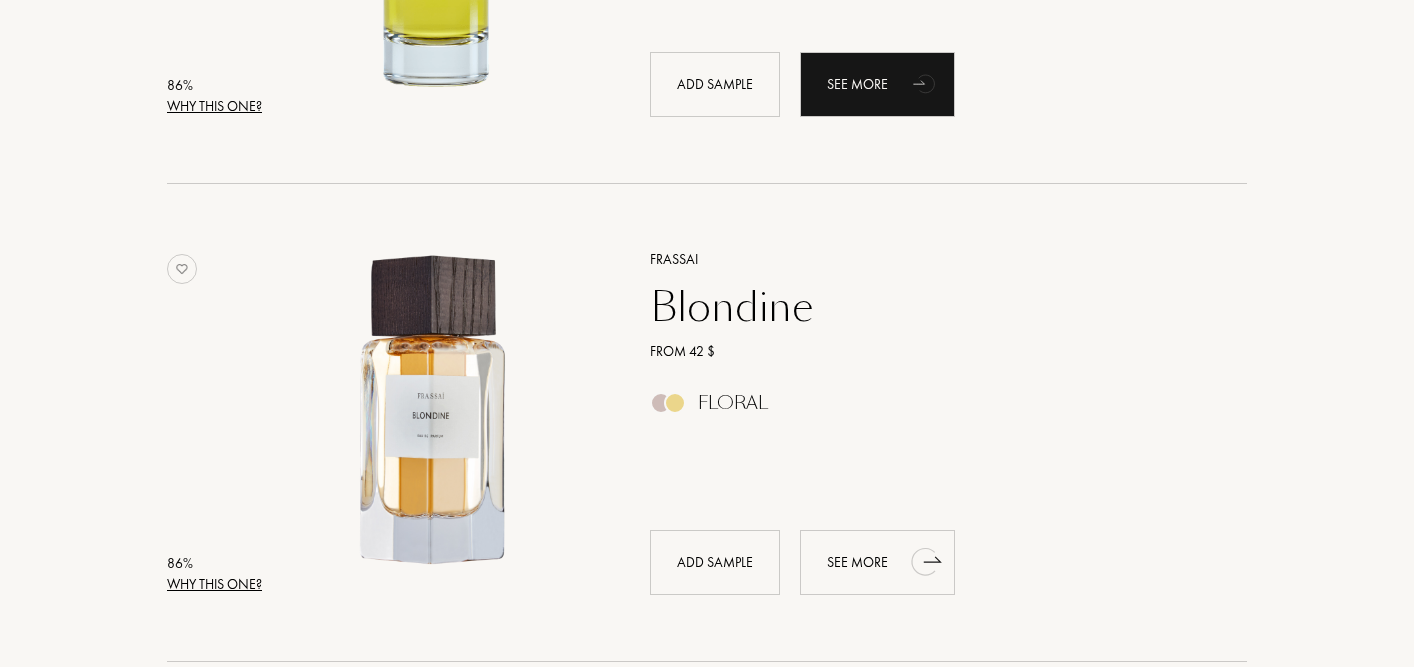 click on "See more" at bounding box center (877, 562) 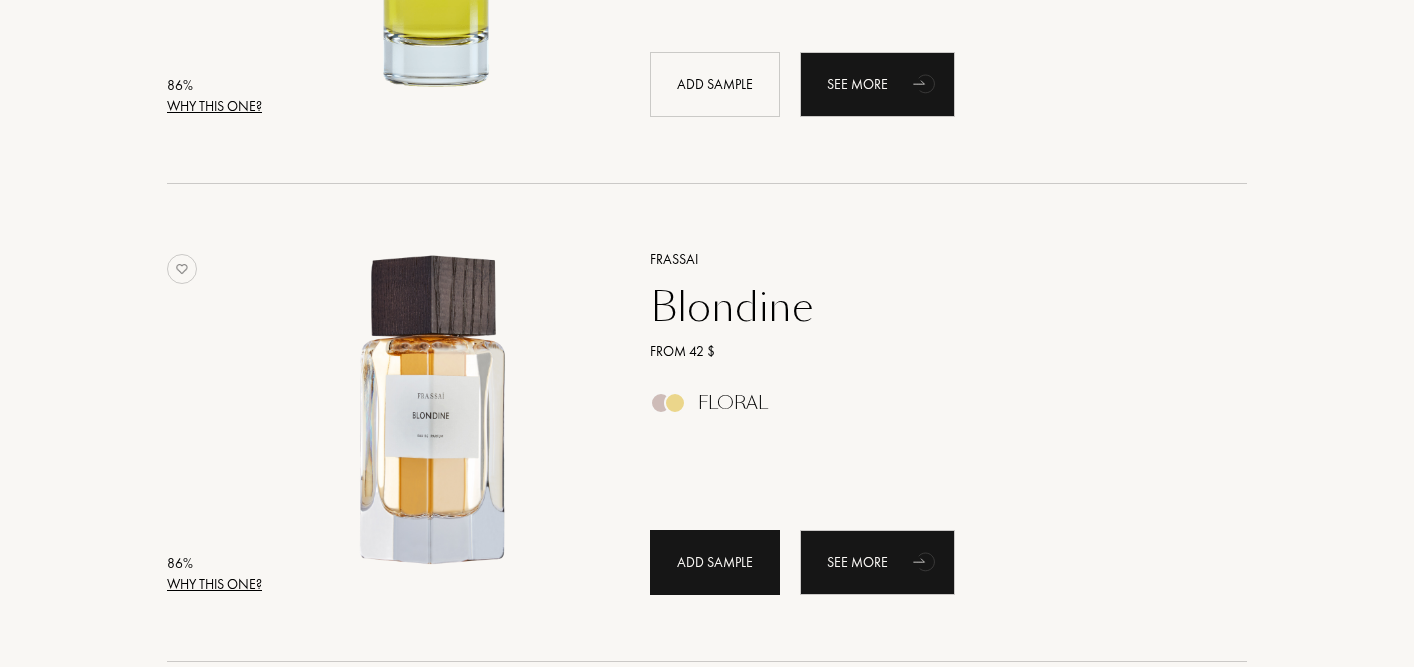 click on "Add sample" at bounding box center [715, 562] 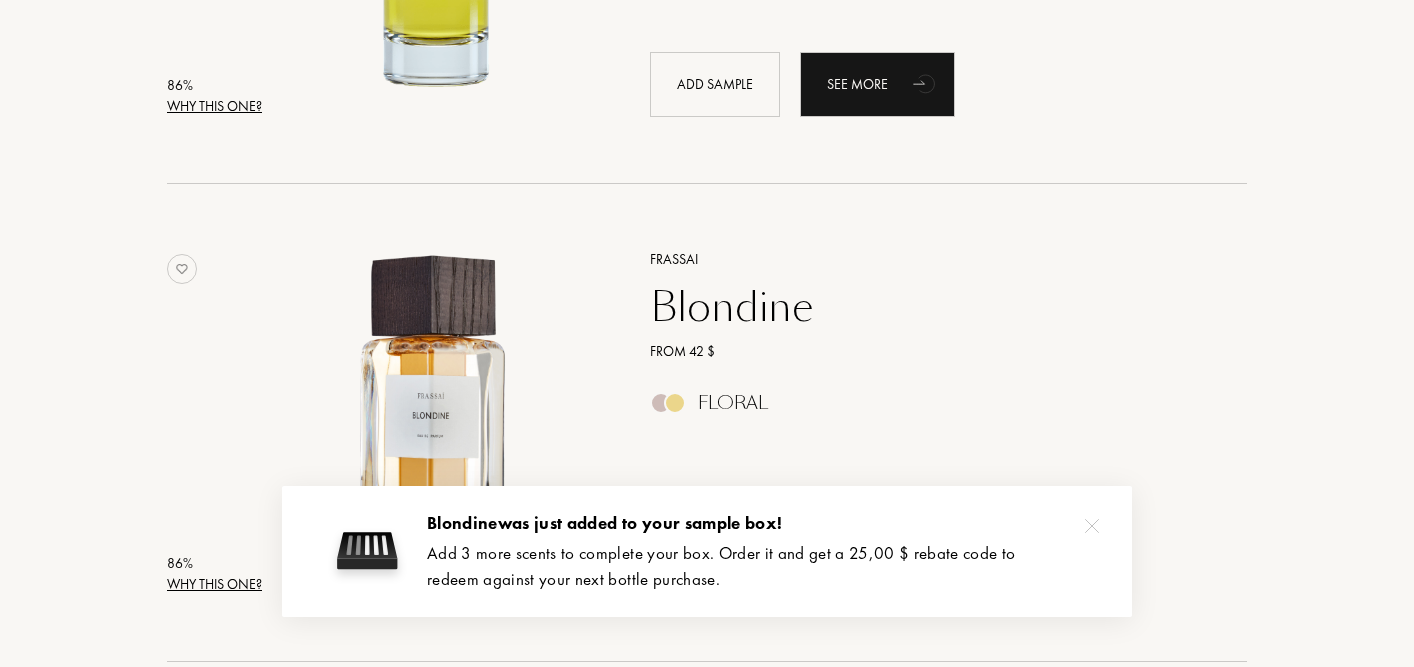 click at bounding box center (1092, 526) 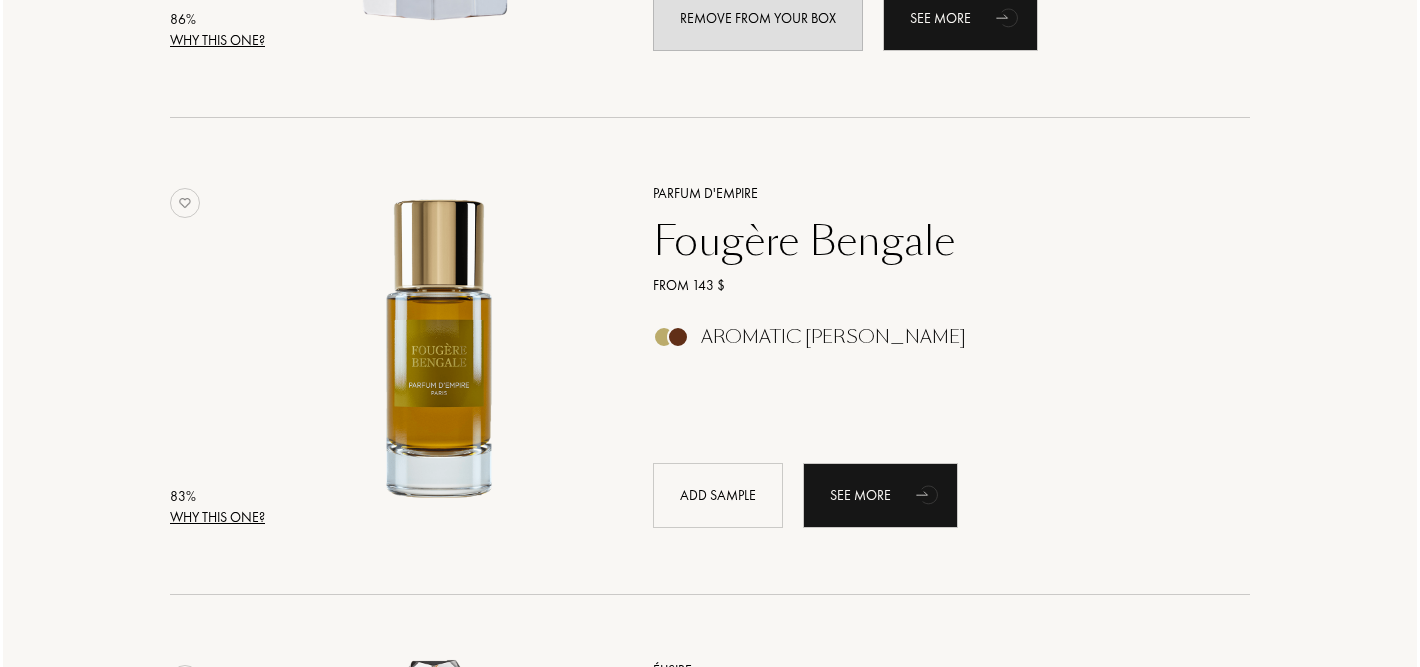 scroll, scrollTop: 2118, scrollLeft: 0, axis: vertical 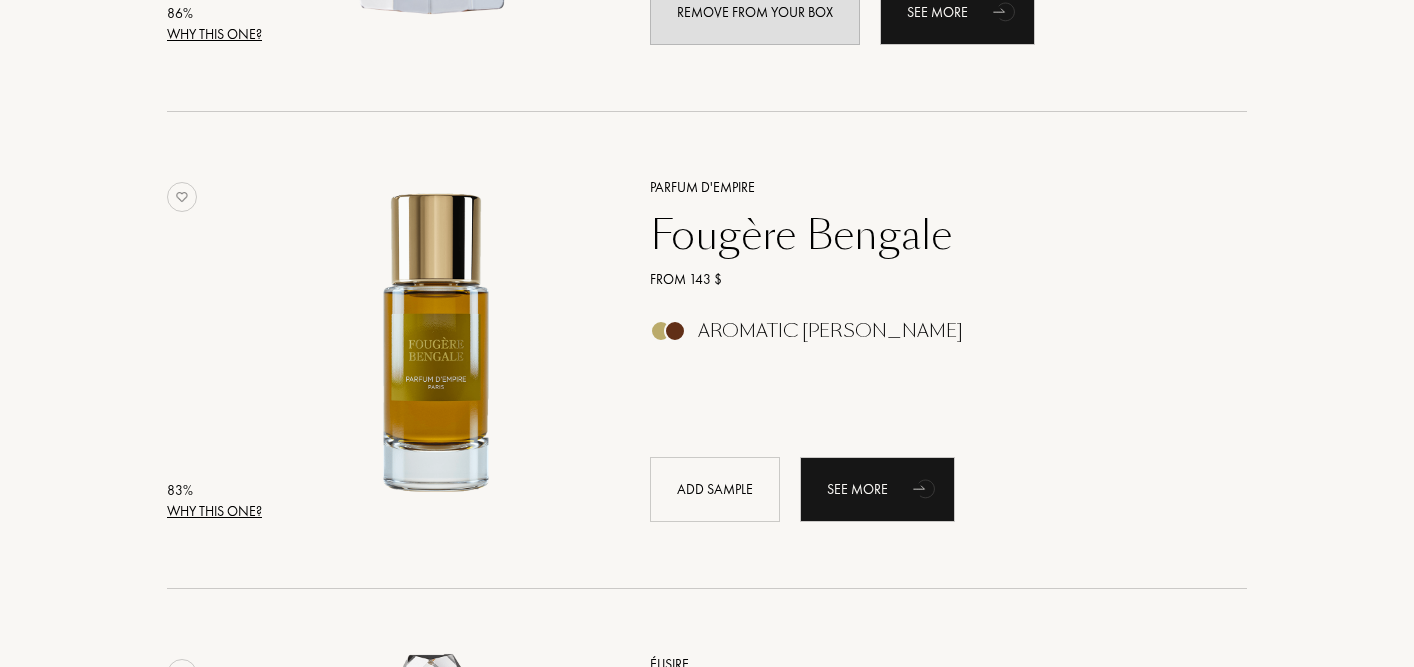 click on "Why this one?" at bounding box center [214, 511] 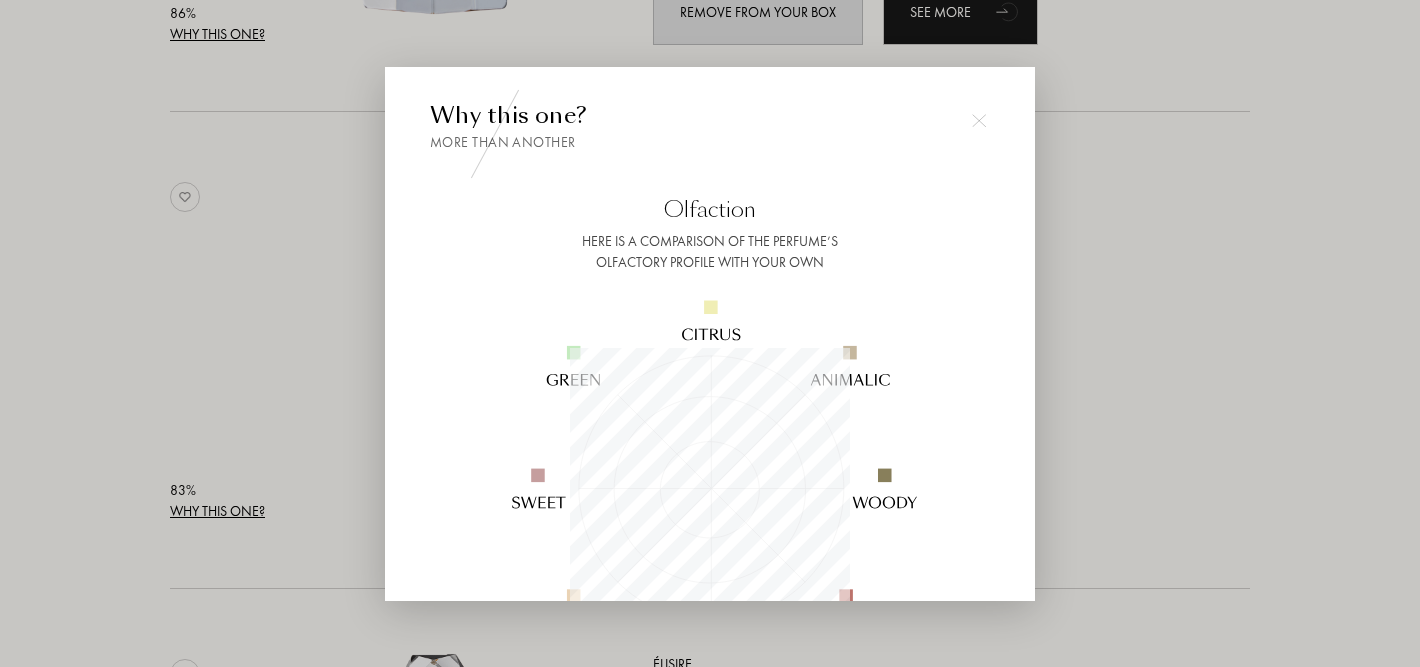 scroll, scrollTop: 999720, scrollLeft: 999720, axis: both 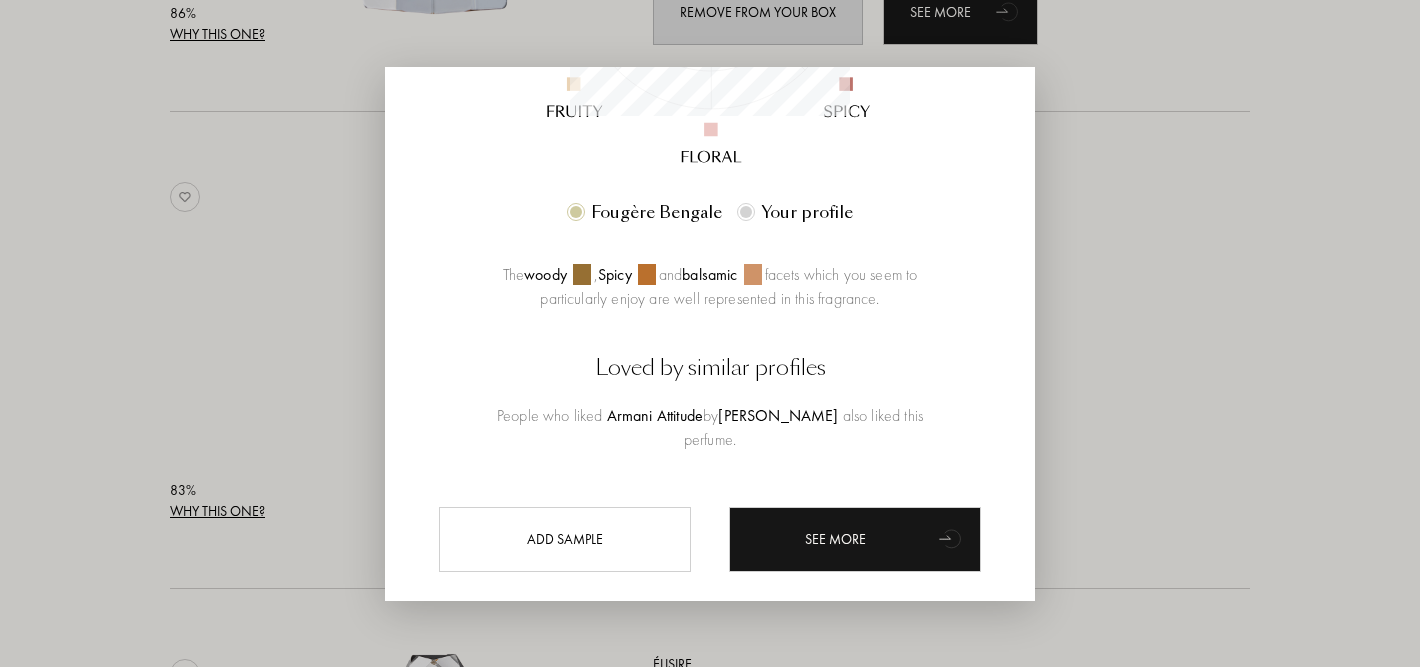 click at bounding box center (710, 333) 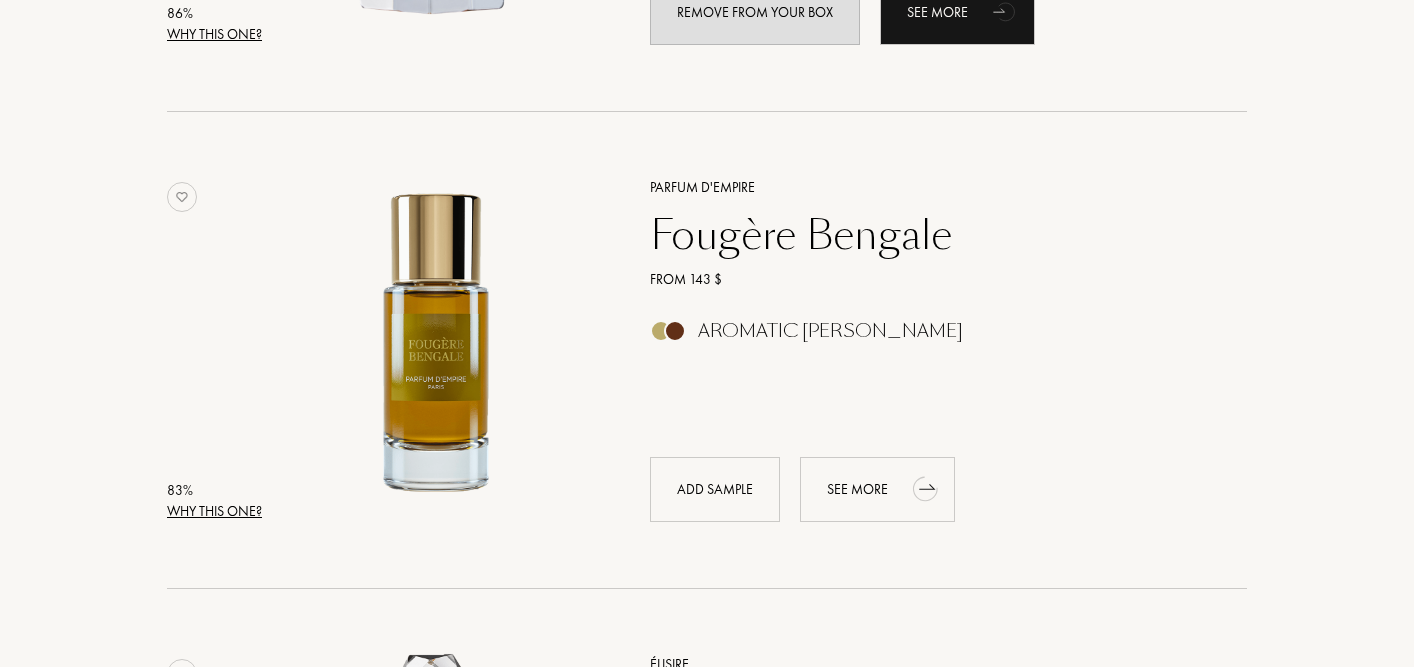 click on "See more" at bounding box center (877, 489) 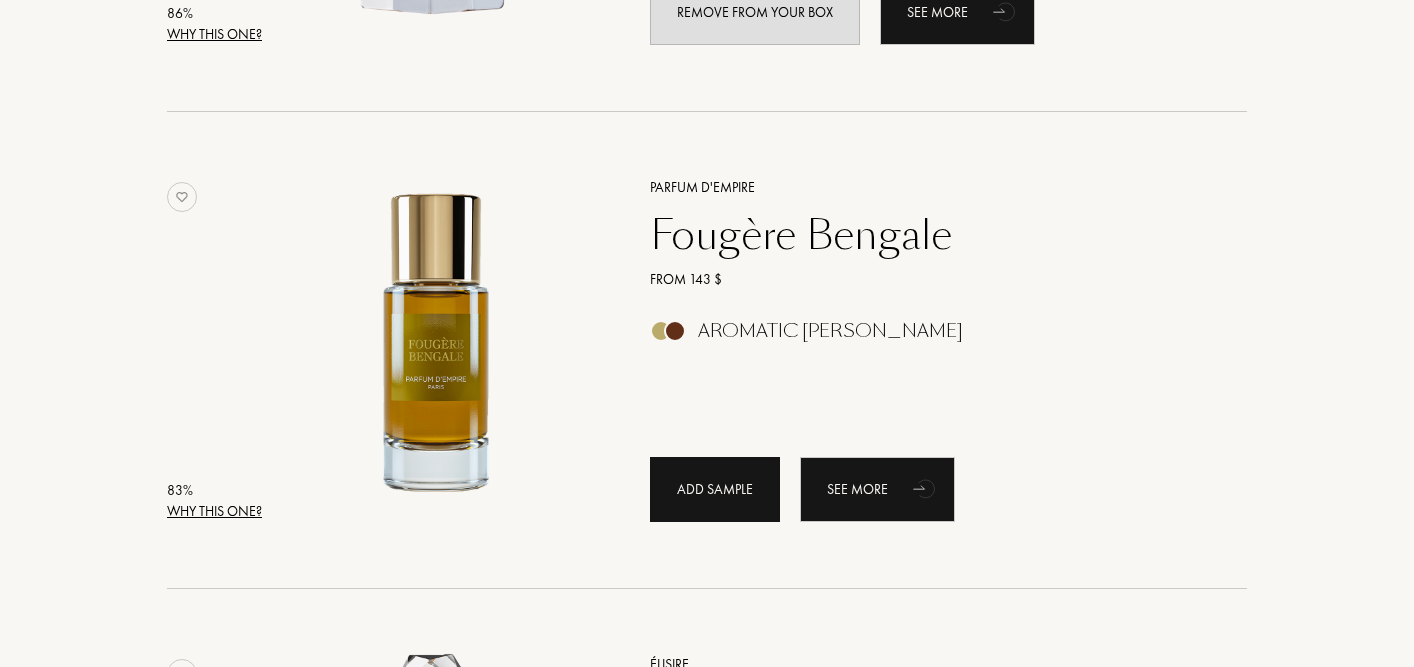 click on "Add sample" at bounding box center (715, 489) 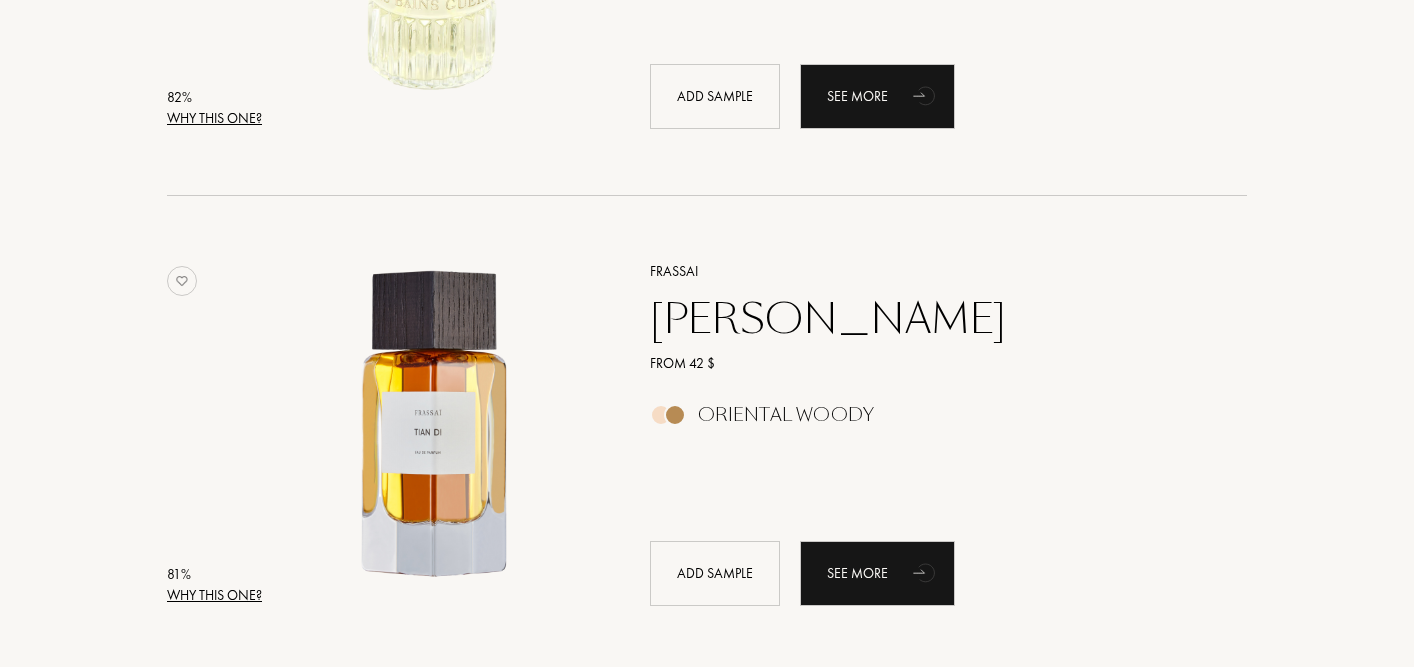 scroll, scrollTop: 3927, scrollLeft: 0, axis: vertical 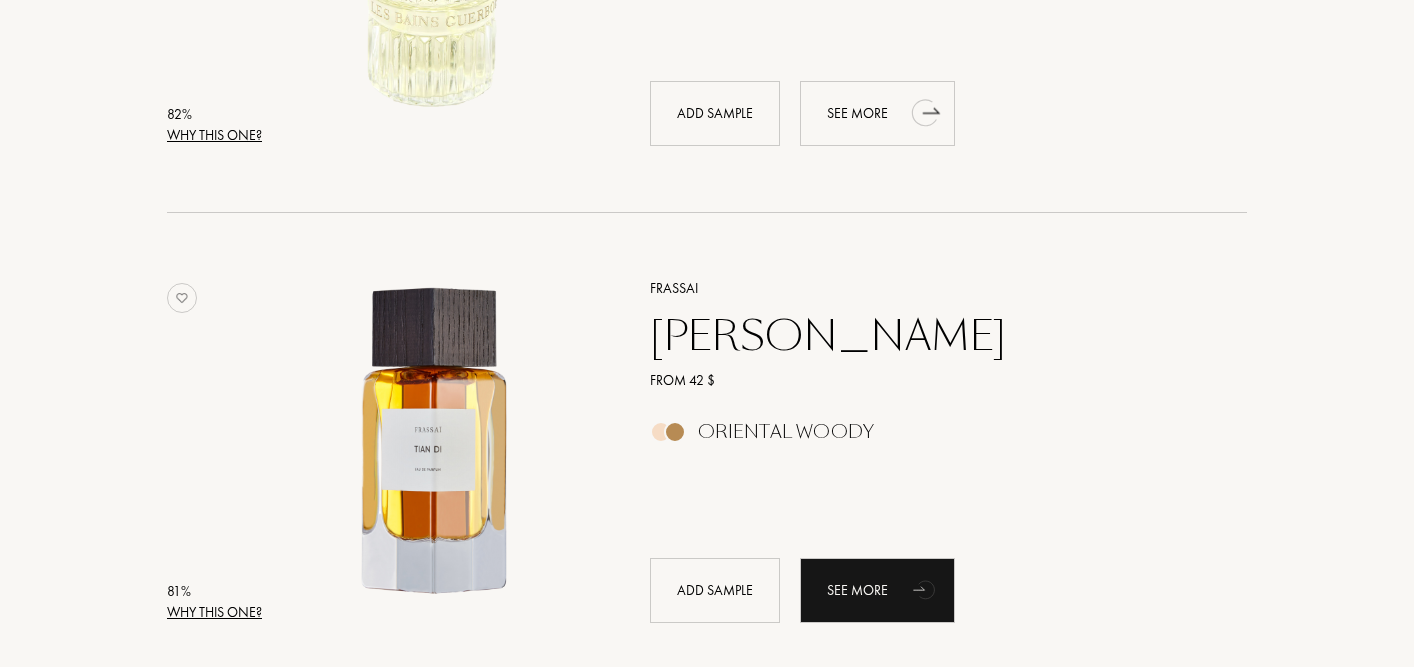 click on "See more" at bounding box center (877, 113) 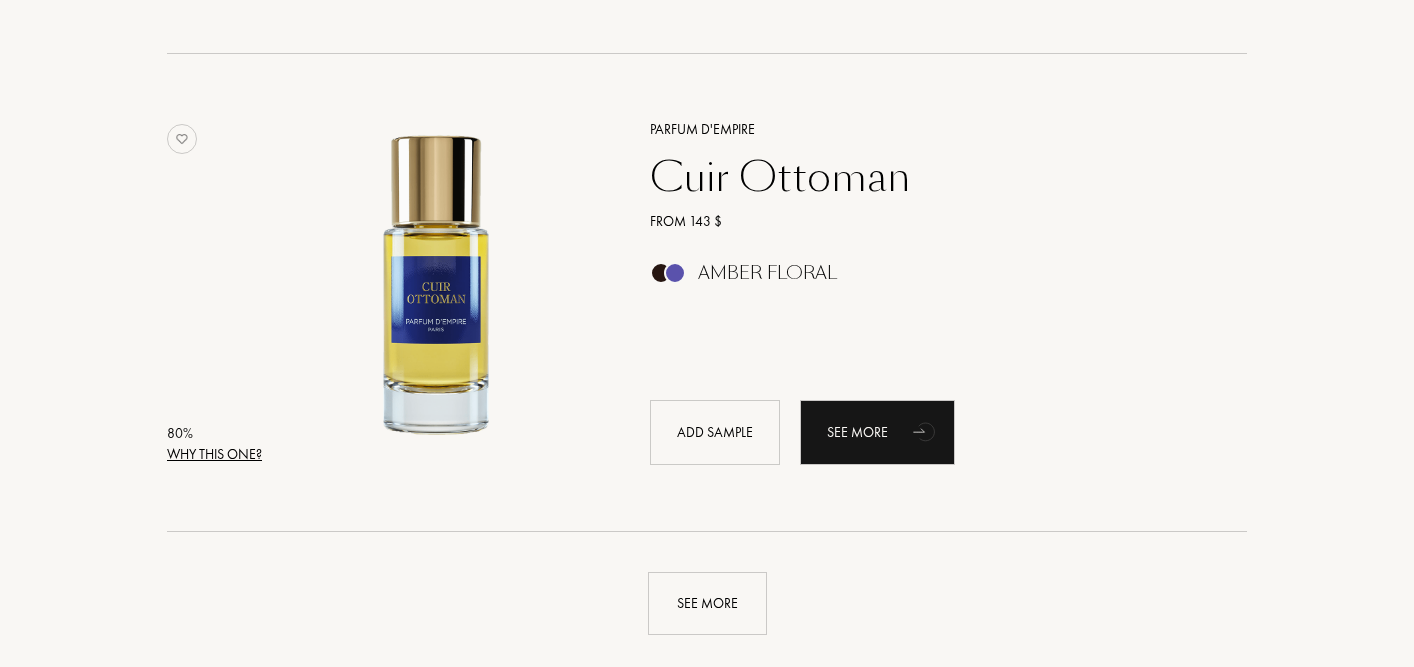scroll, scrollTop: 4561, scrollLeft: 0, axis: vertical 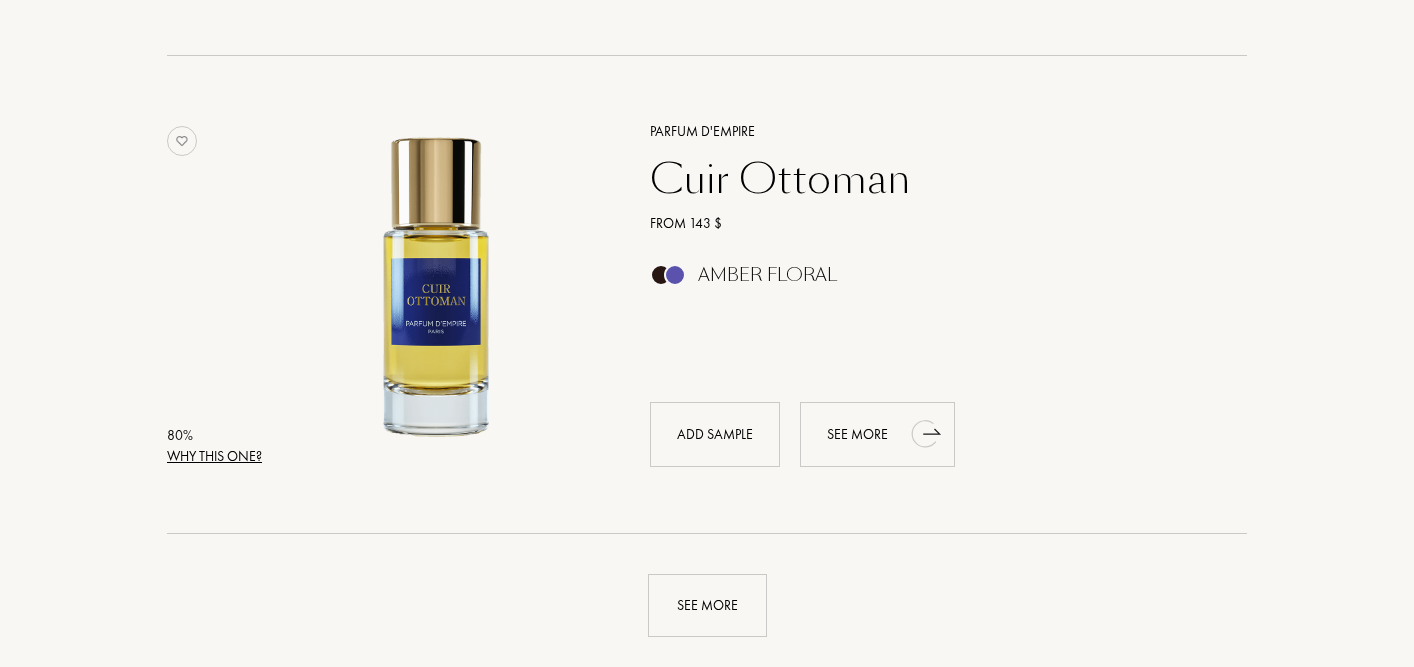 click on "See more" at bounding box center [877, 434] 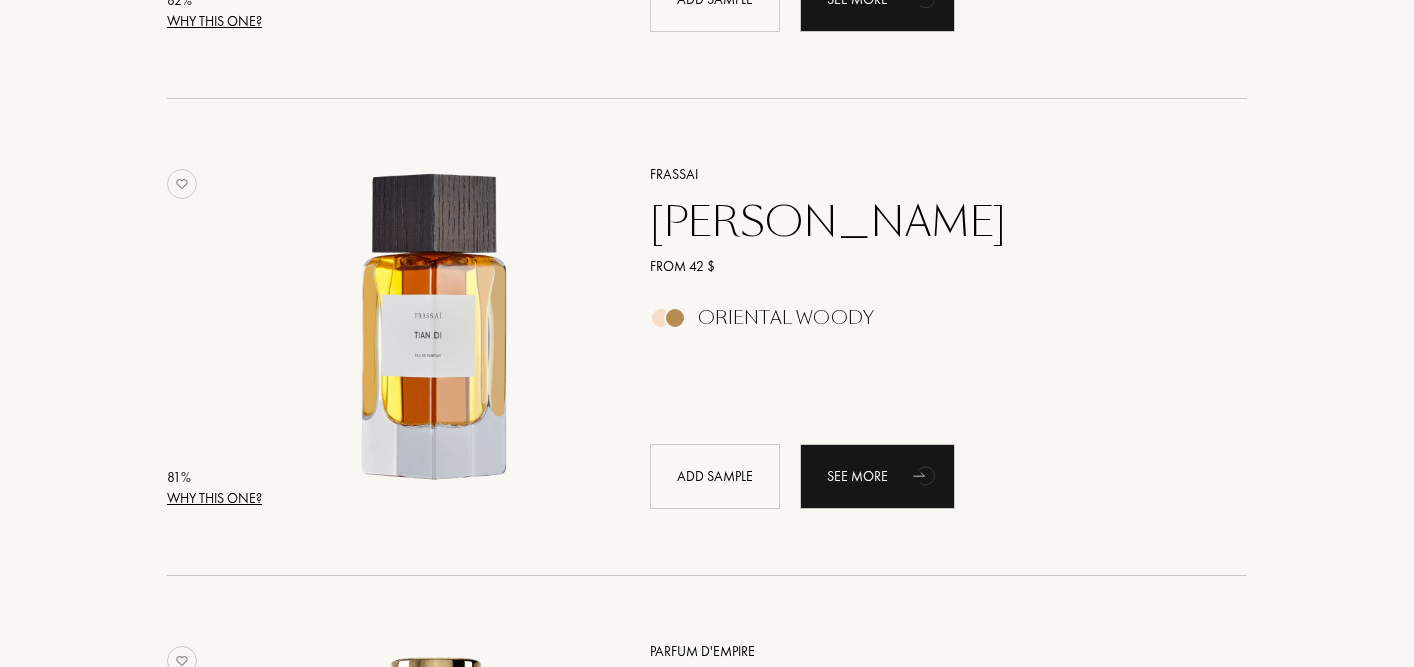 scroll, scrollTop: 4038, scrollLeft: 0, axis: vertical 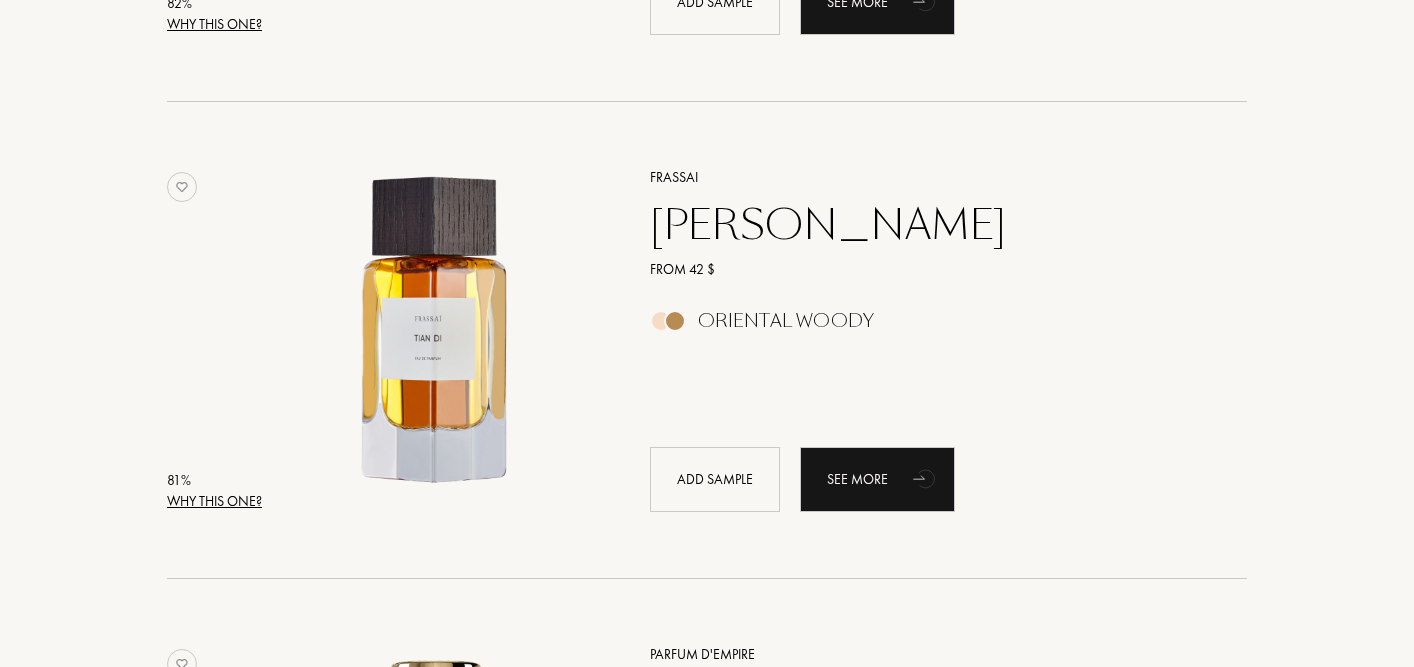click on "Tian Di" at bounding box center [926, 225] 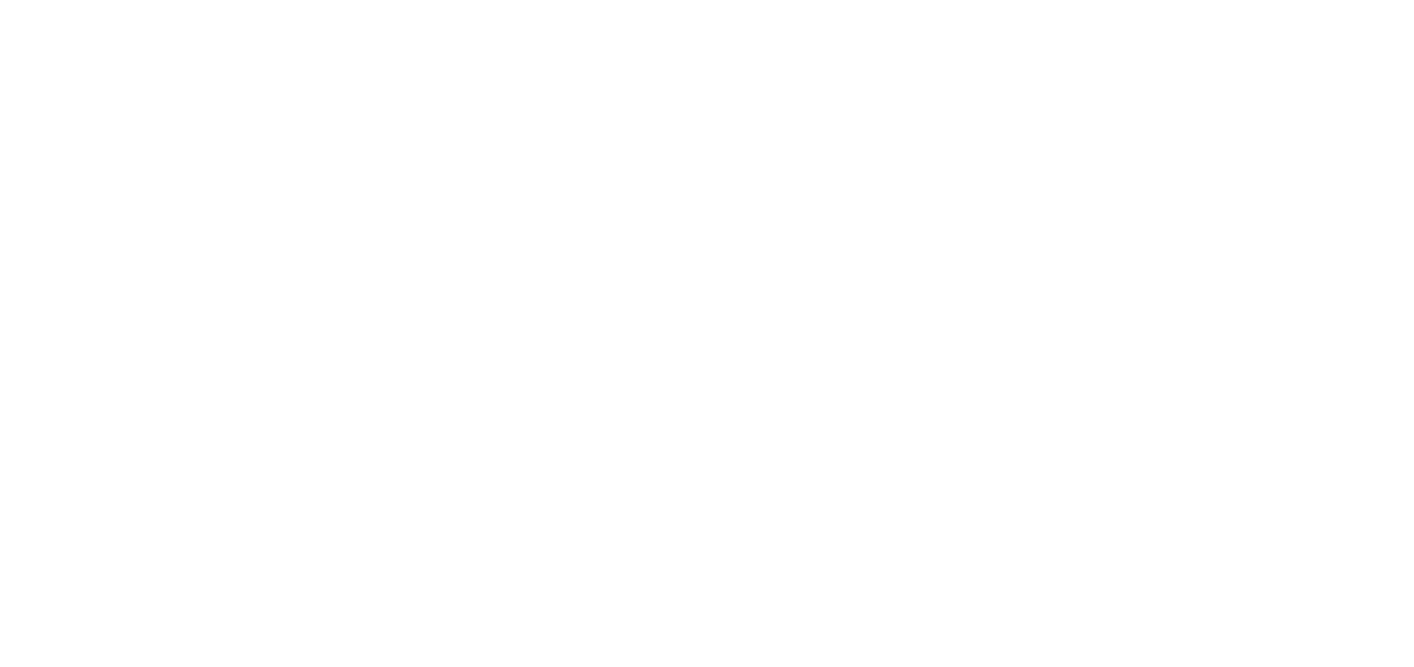 select on "US" 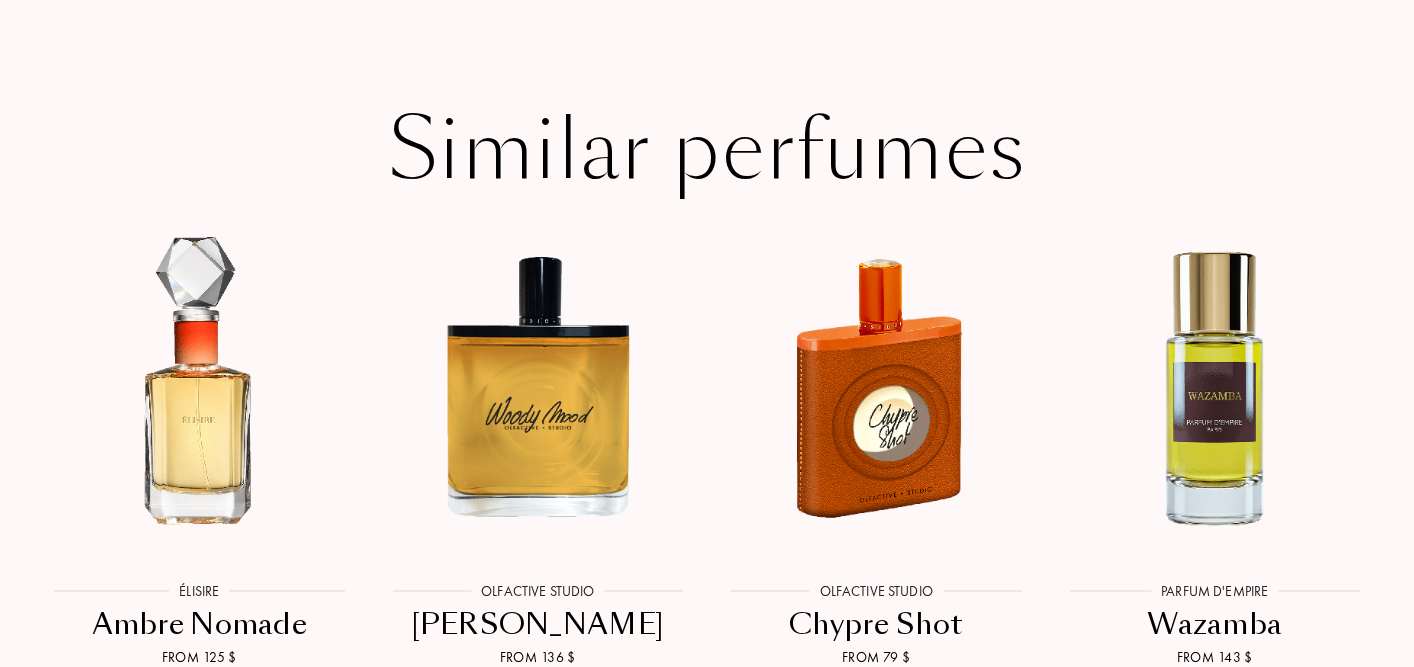scroll, scrollTop: 3330, scrollLeft: 0, axis: vertical 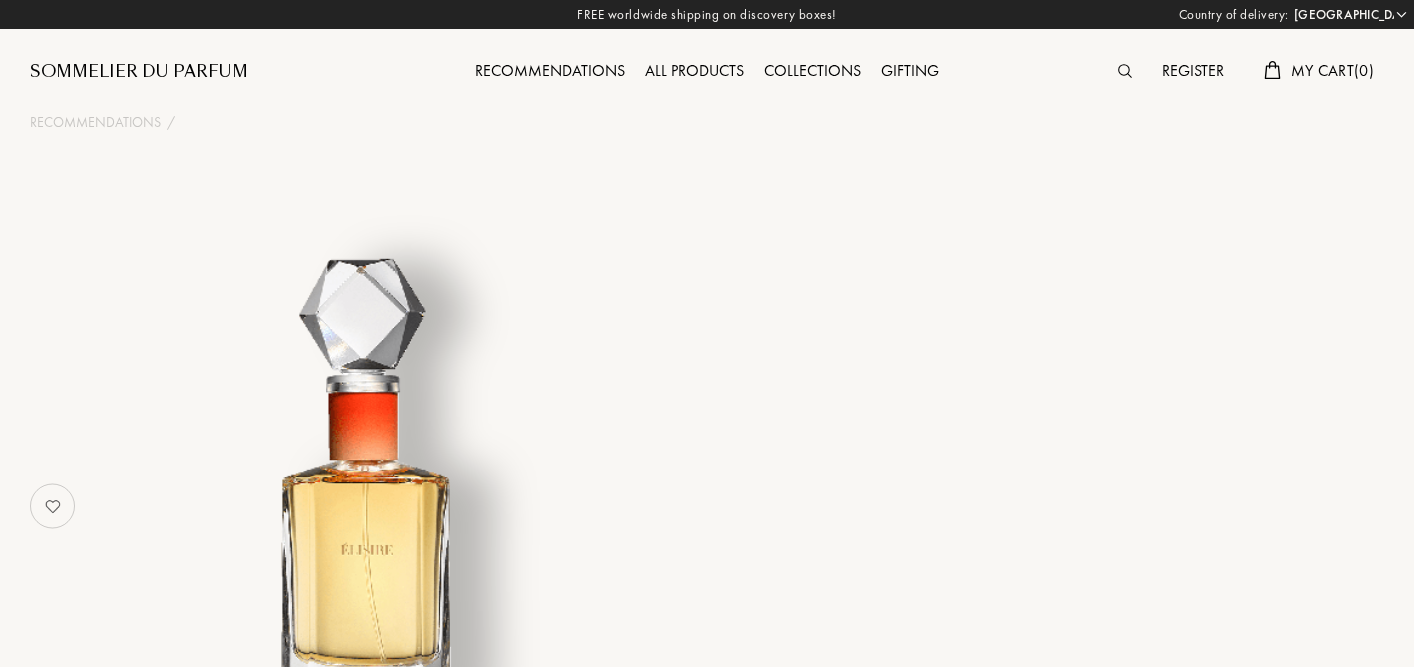 select on "US" 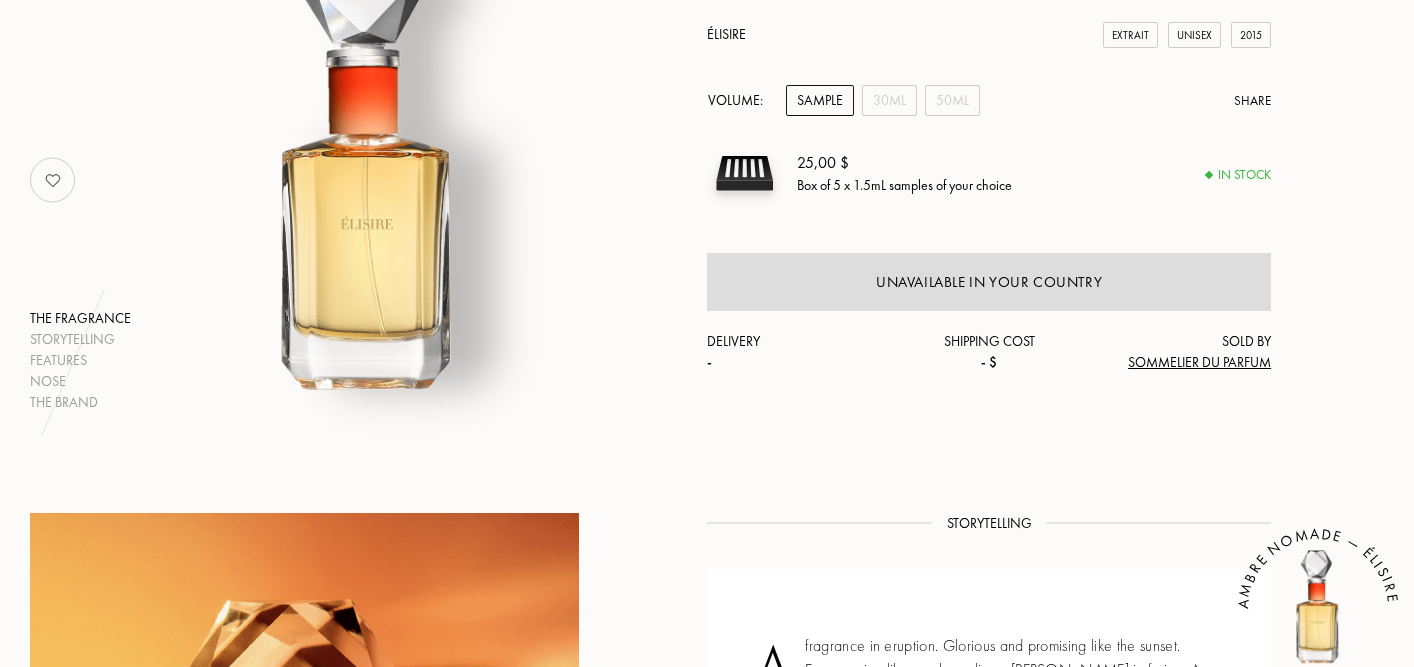 scroll, scrollTop: 342, scrollLeft: 0, axis: vertical 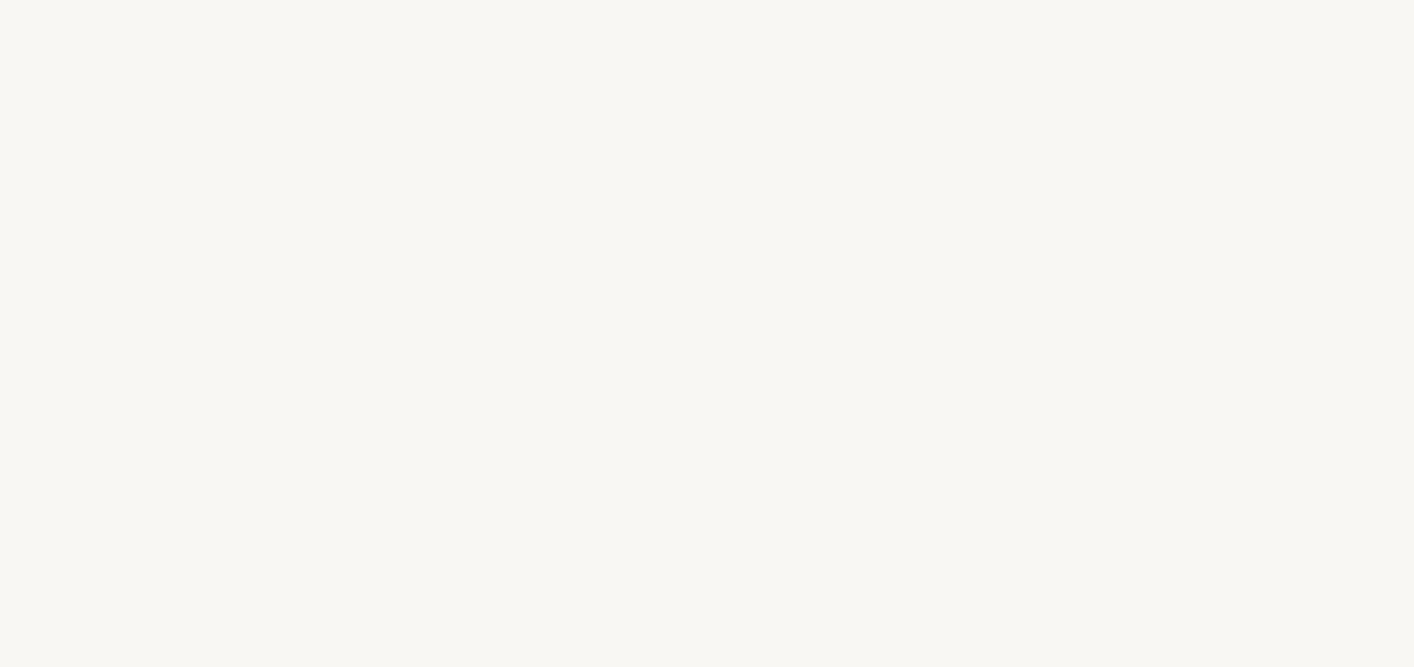 select on "US" 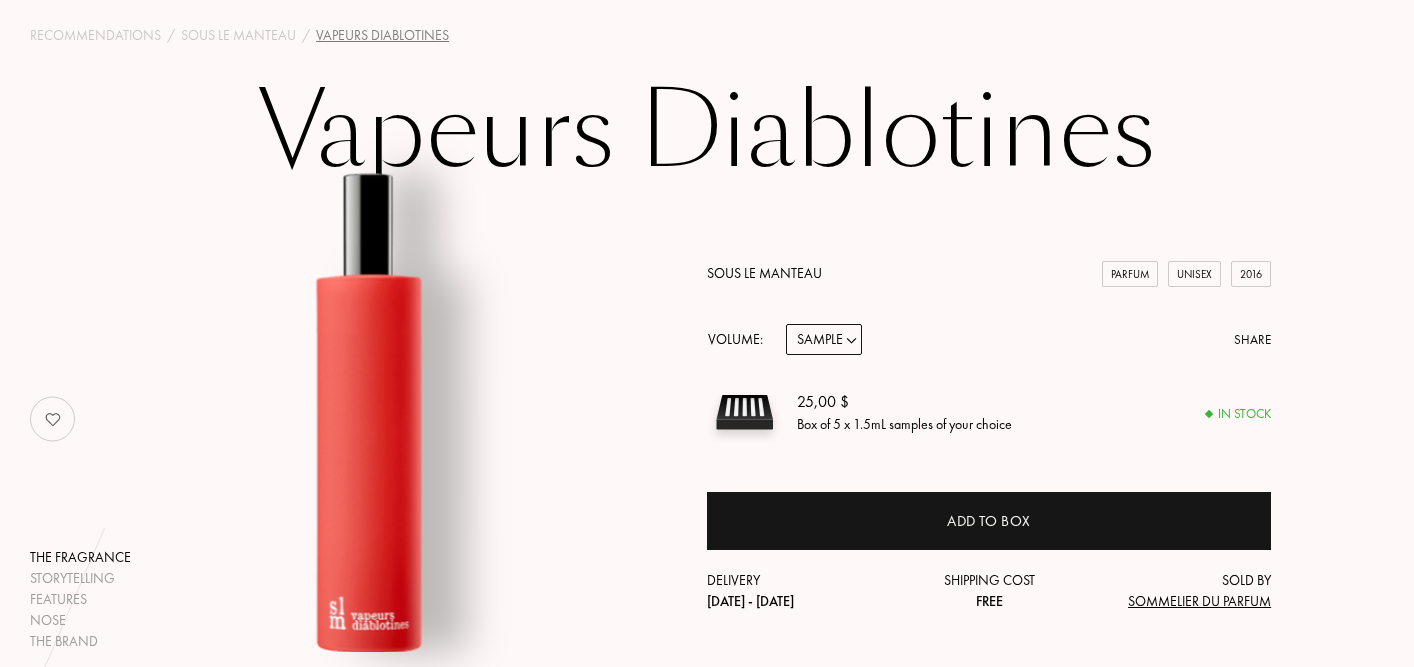 scroll, scrollTop: 89, scrollLeft: 0, axis: vertical 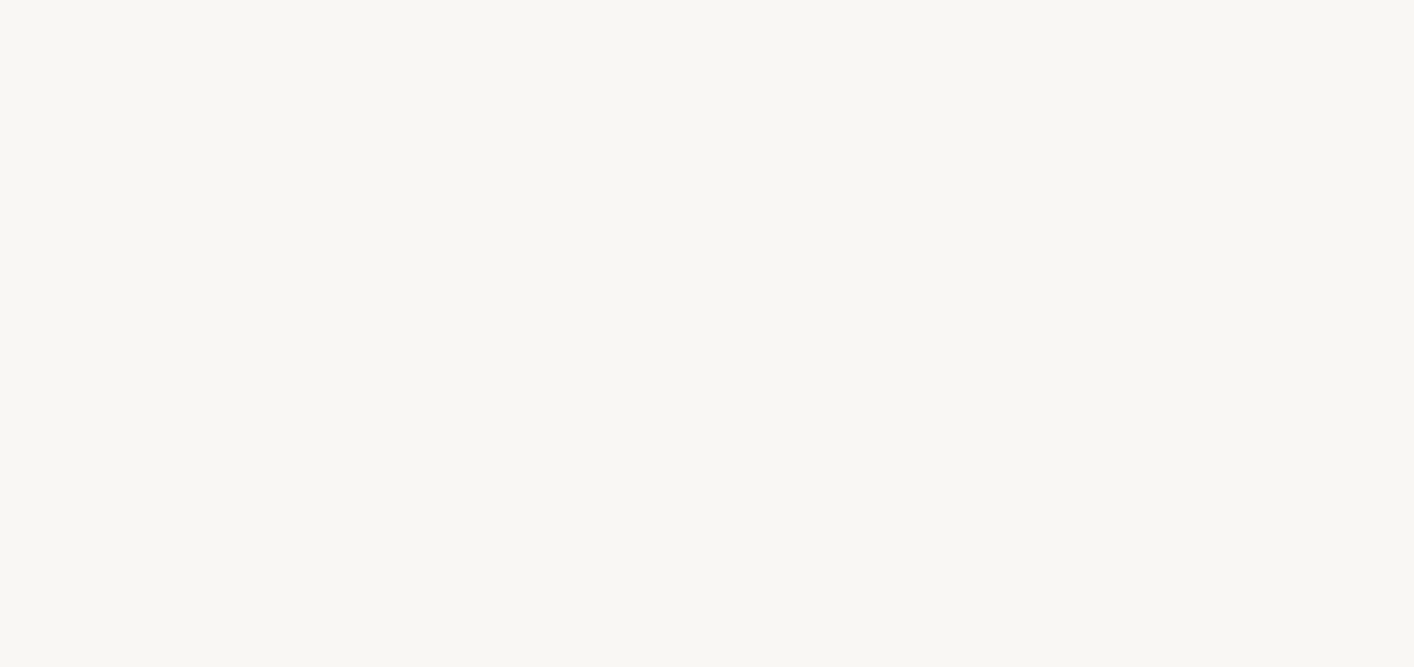 select on "US" 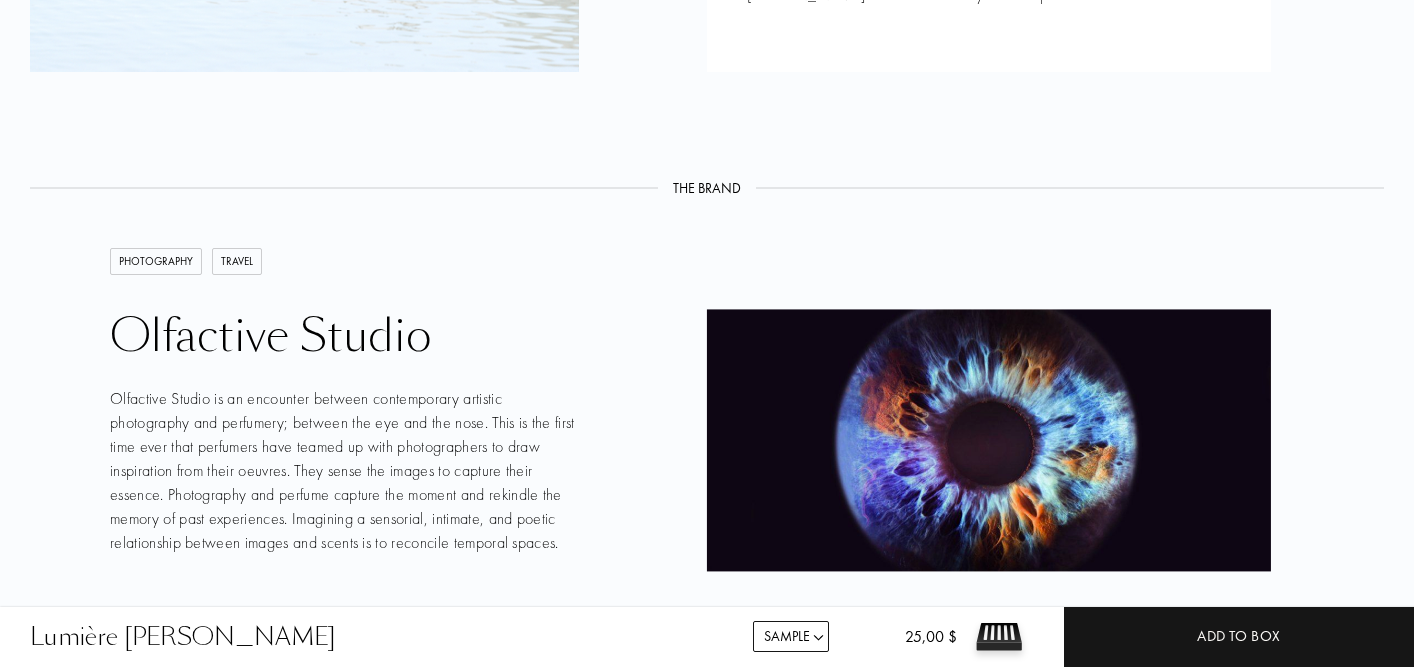 scroll, scrollTop: 2725, scrollLeft: 0, axis: vertical 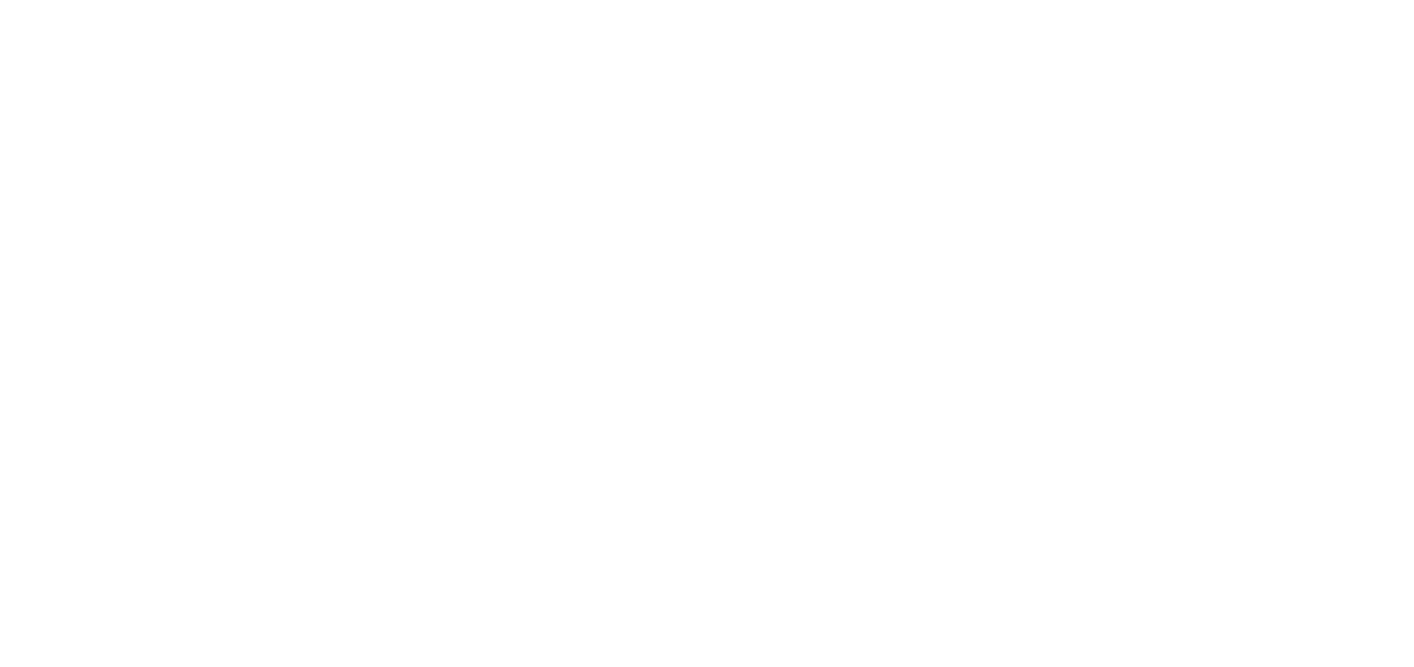 select on "US" 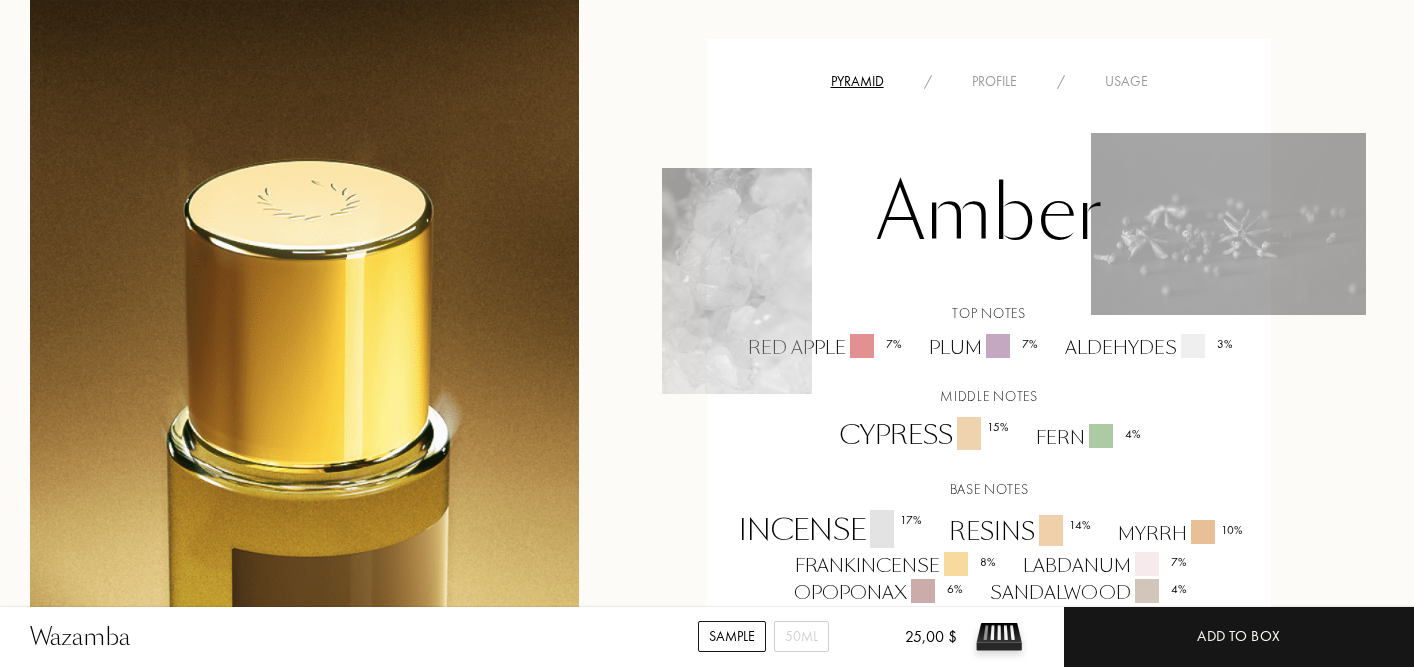 scroll, scrollTop: 1403, scrollLeft: 0, axis: vertical 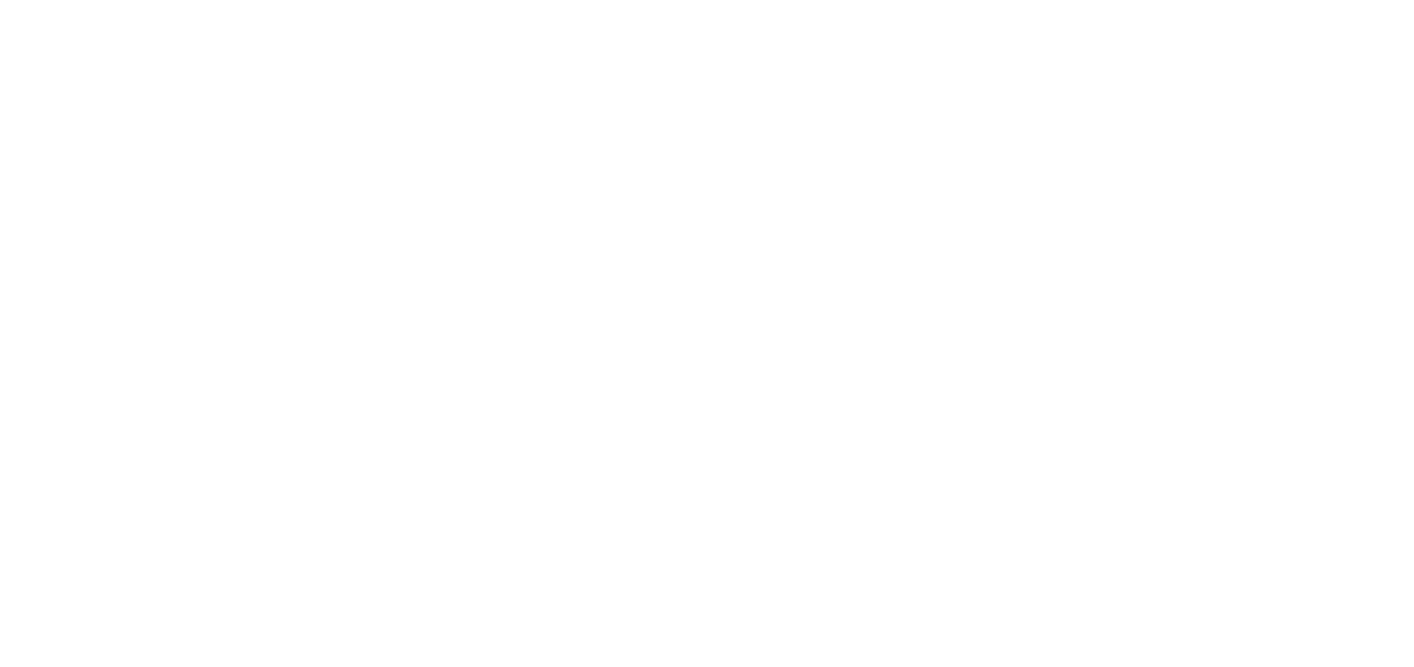 select on "US" 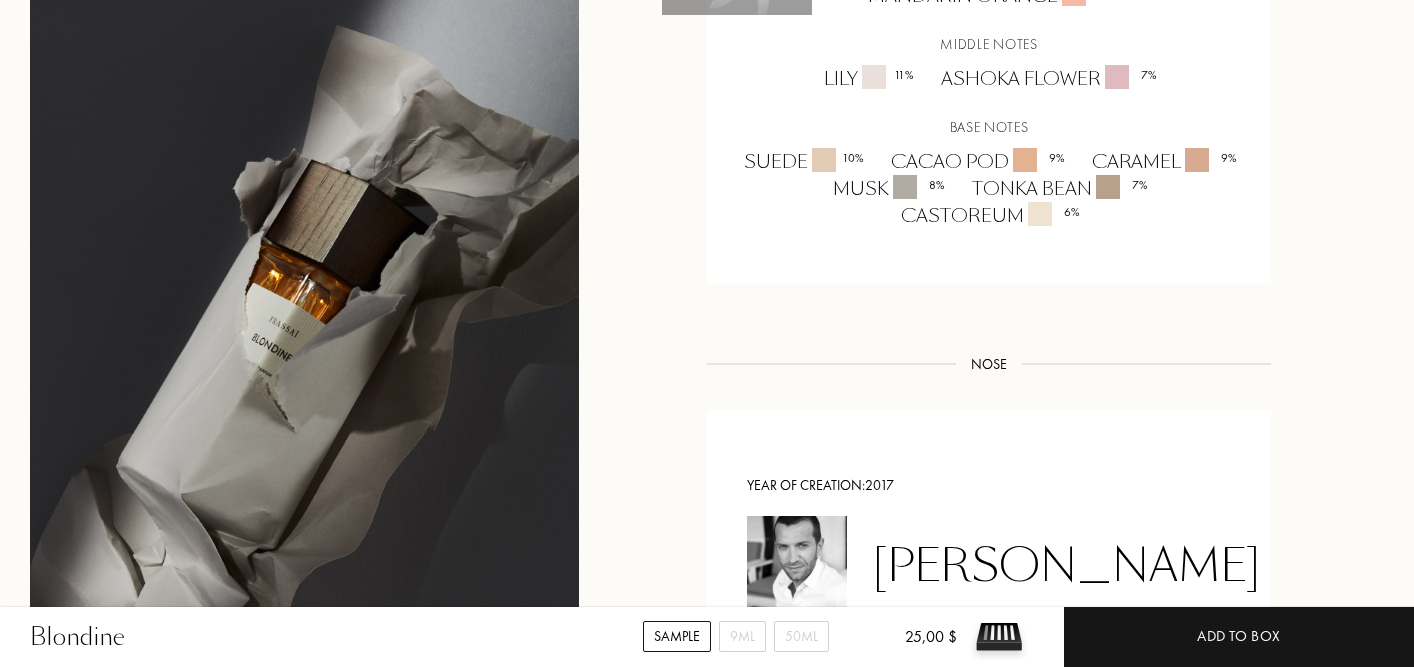 scroll, scrollTop: 1705, scrollLeft: 0, axis: vertical 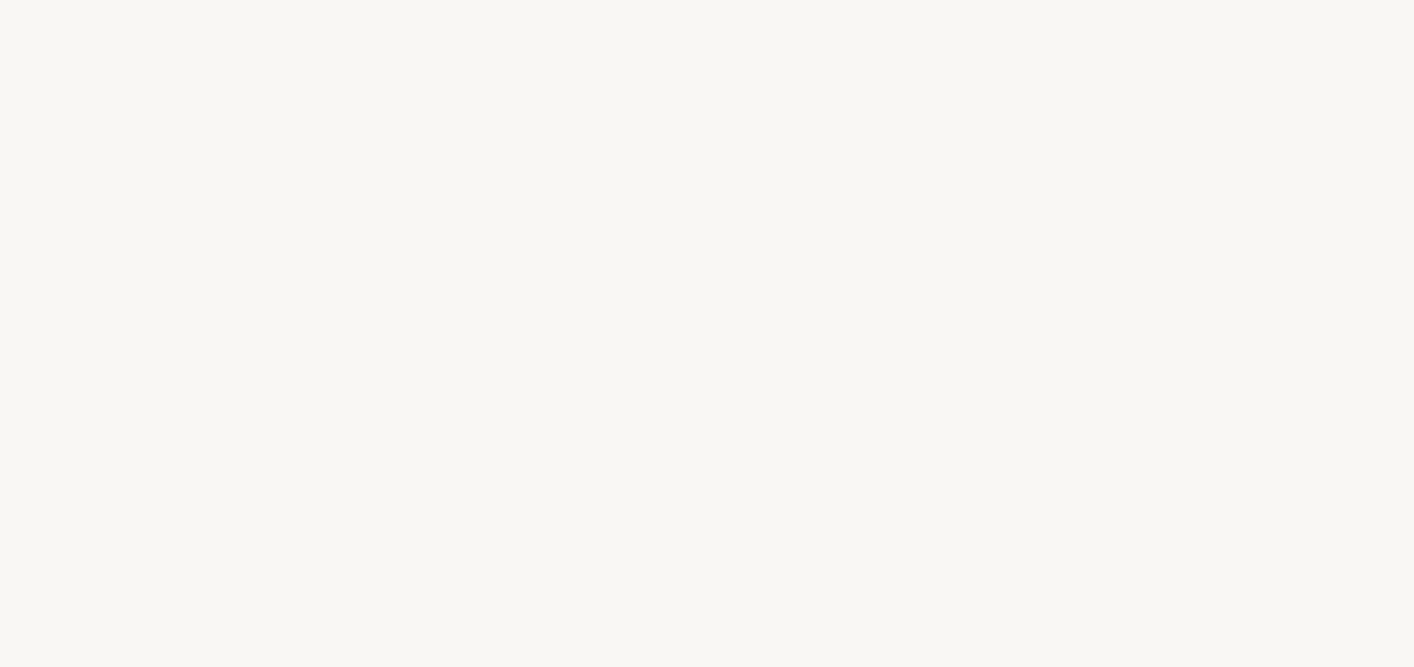 select on "US" 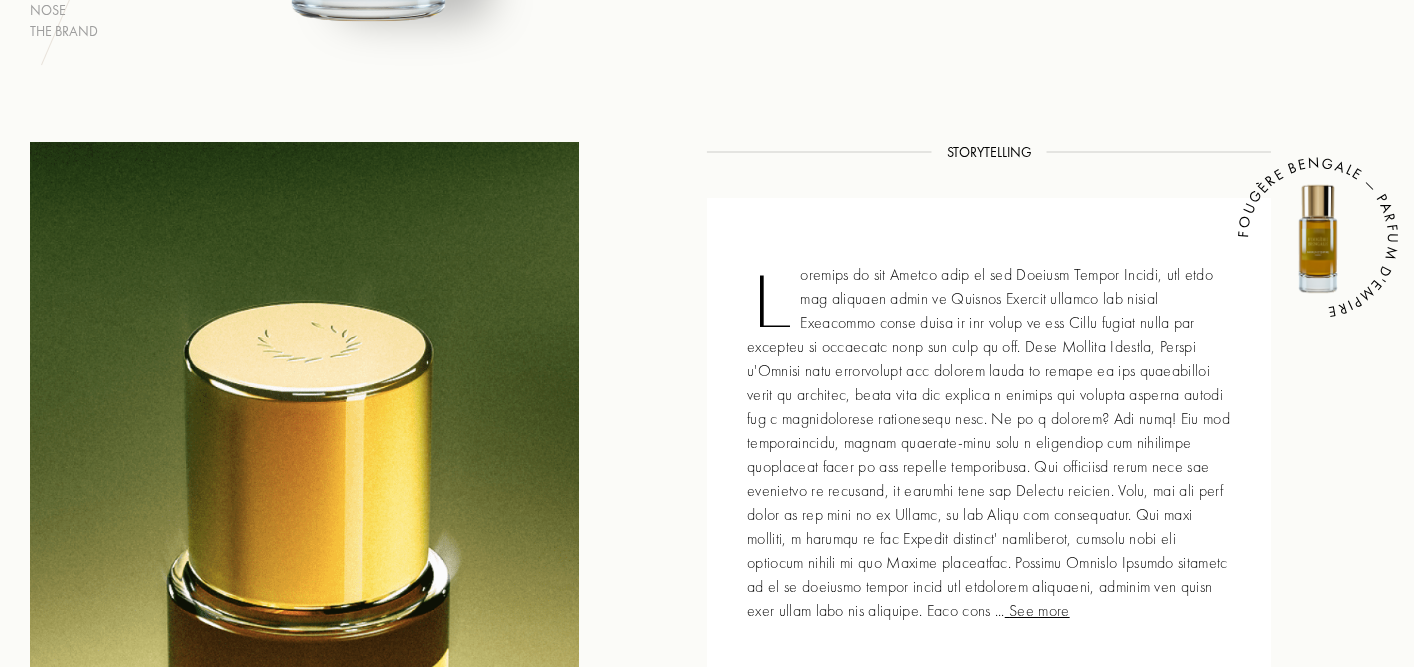 scroll, scrollTop: 0, scrollLeft: 0, axis: both 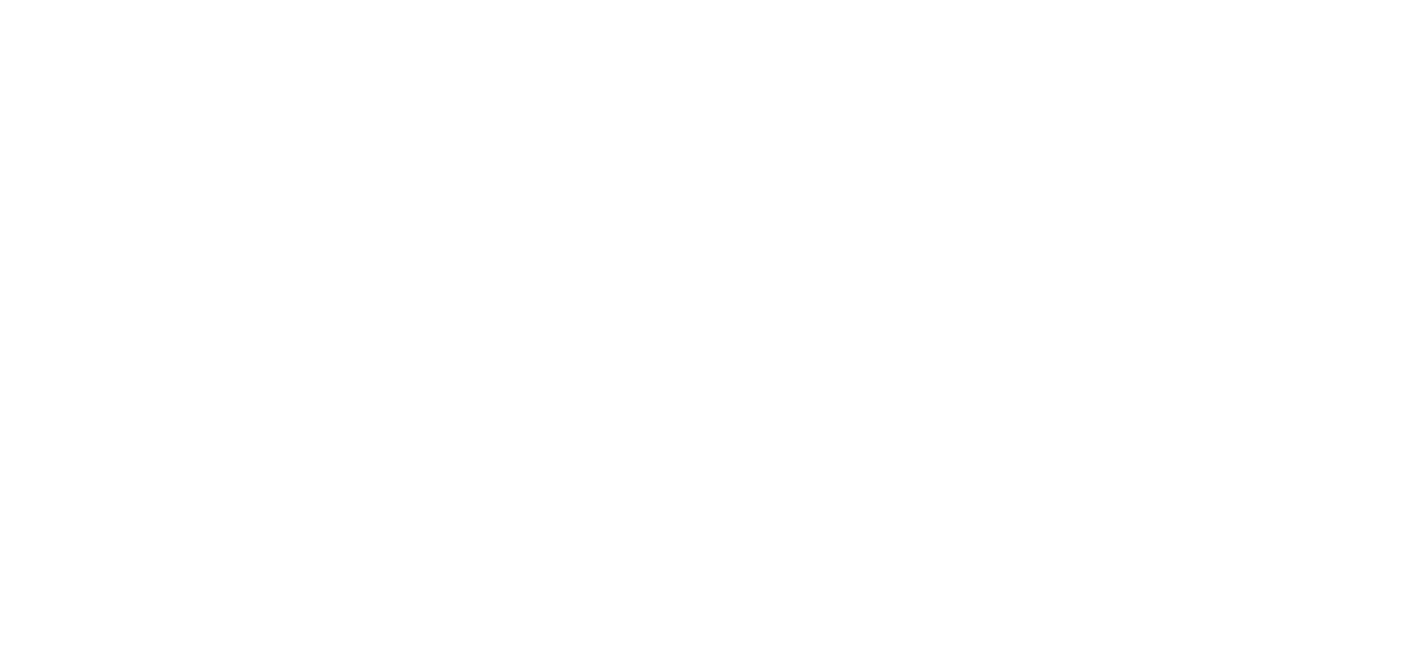 select on "US" 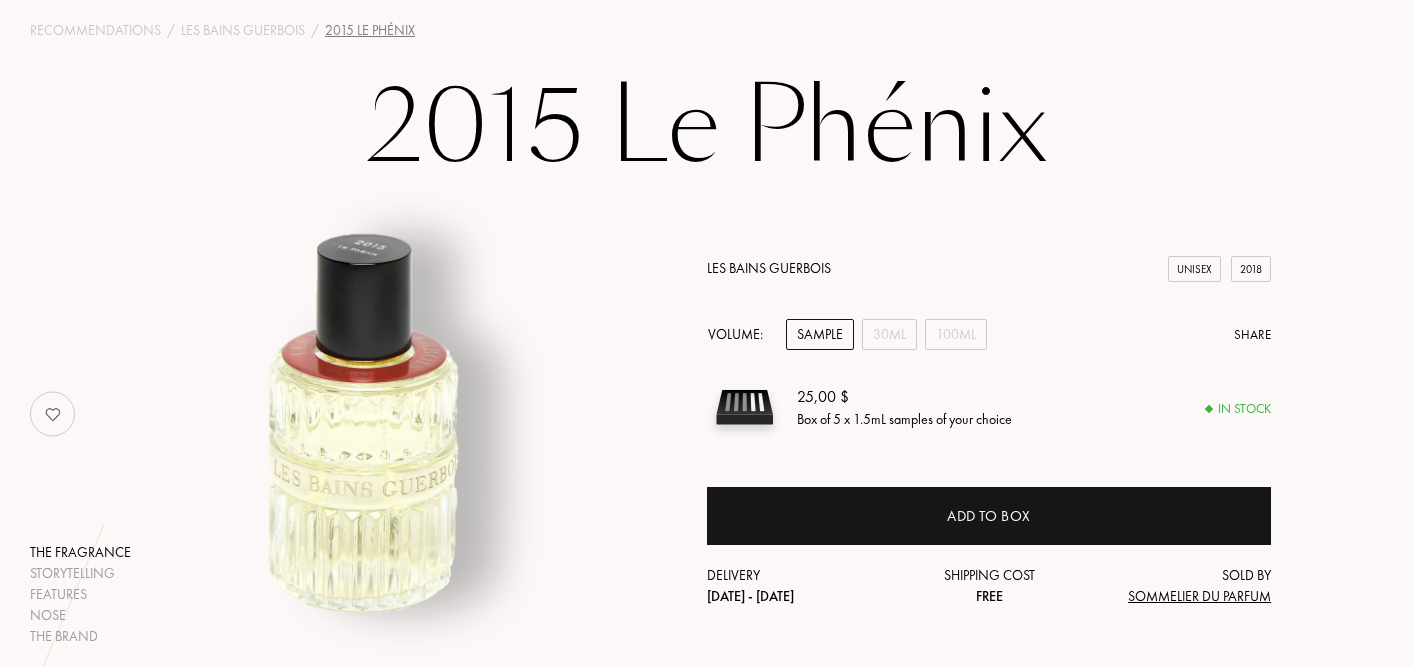 scroll, scrollTop: 94, scrollLeft: 0, axis: vertical 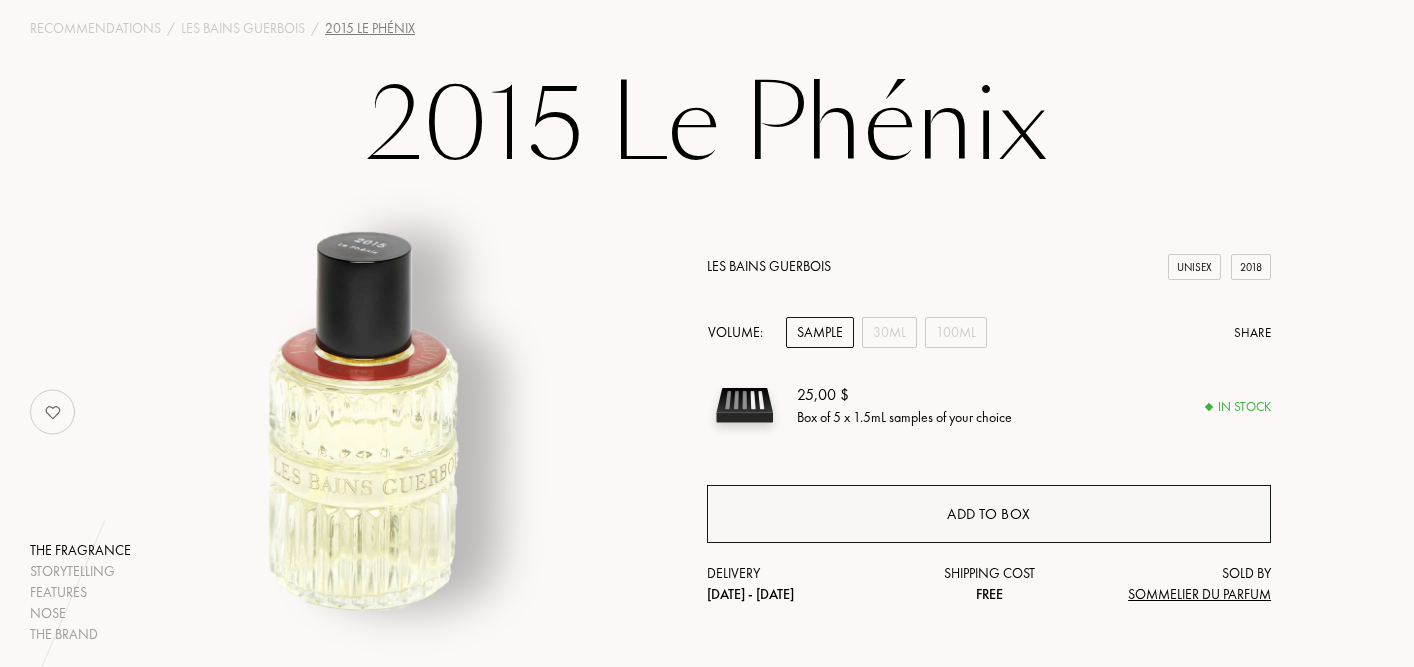 click on "Add to box" at bounding box center [989, 514] 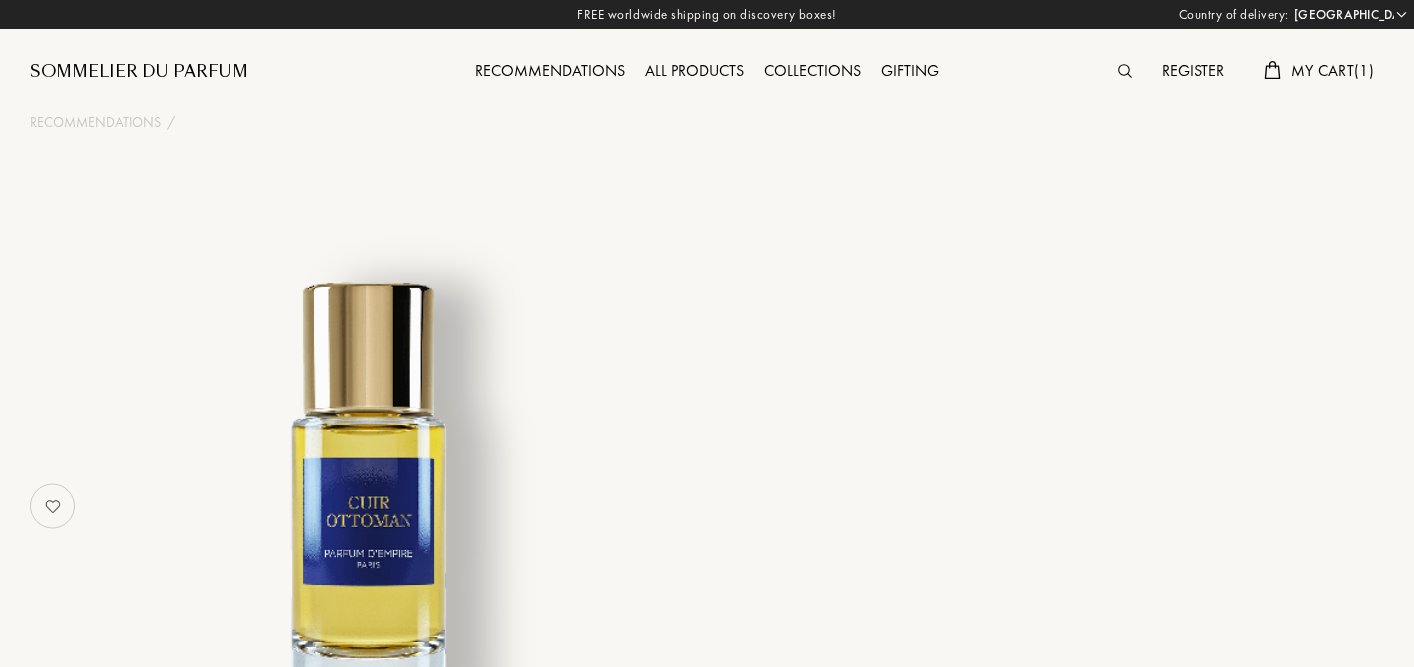 select on "US" 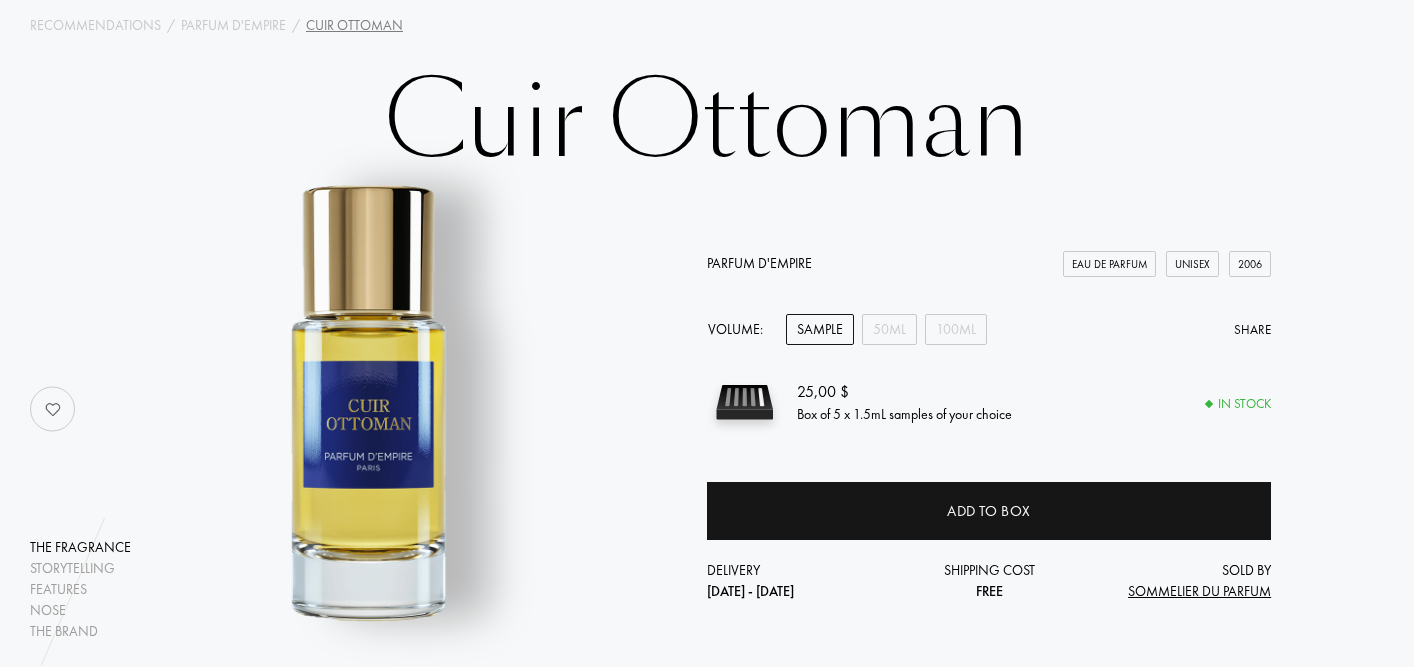 scroll, scrollTop: 18, scrollLeft: 0, axis: vertical 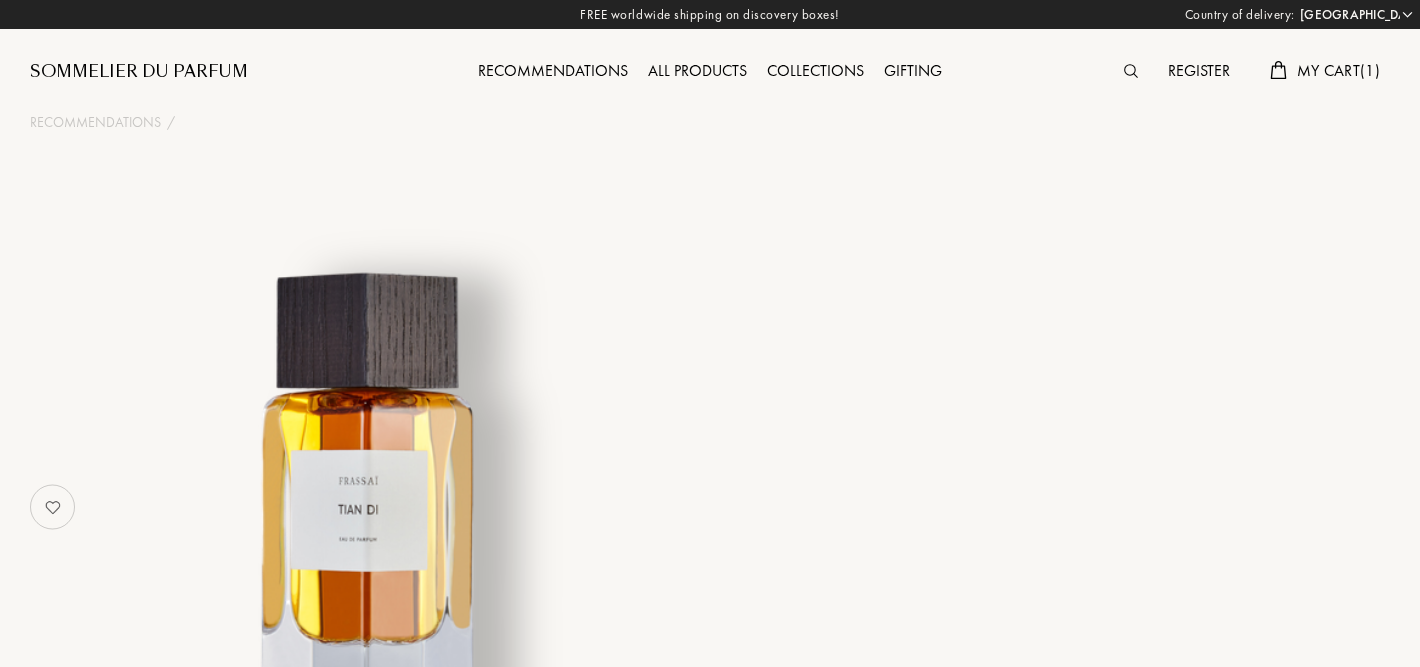 select on "US" 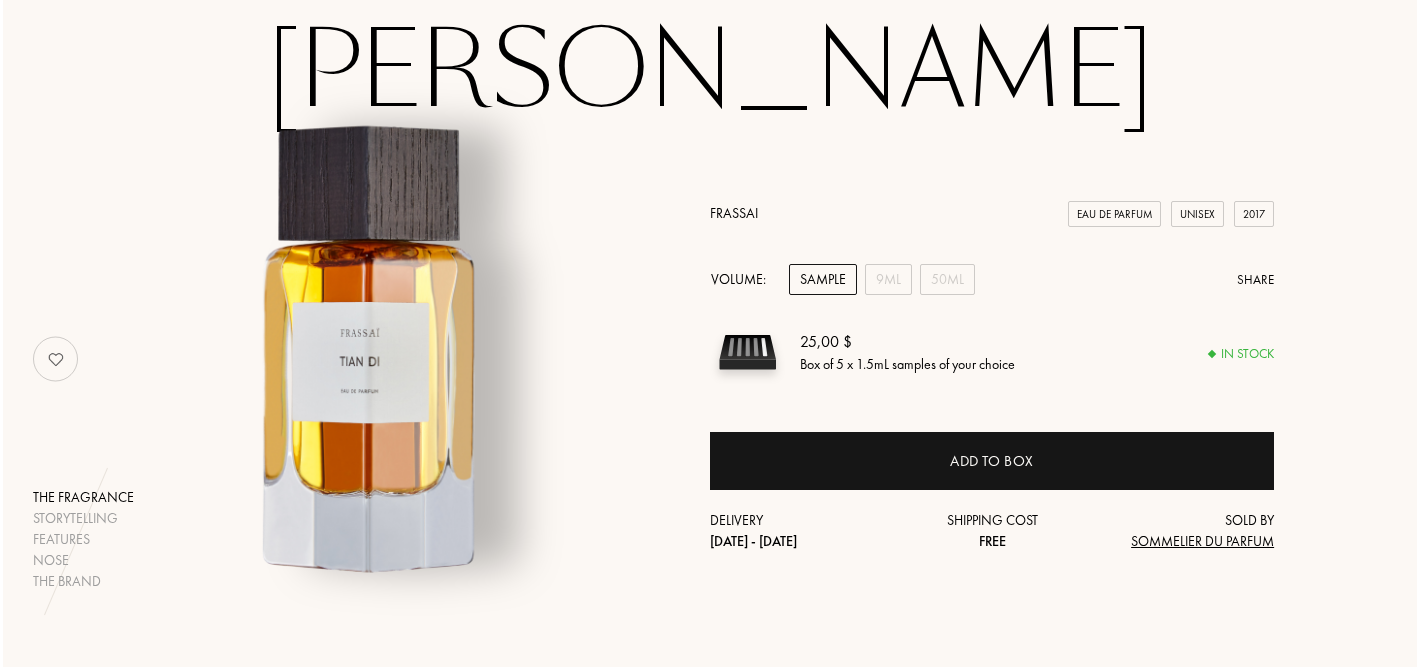 scroll, scrollTop: 151, scrollLeft: 0, axis: vertical 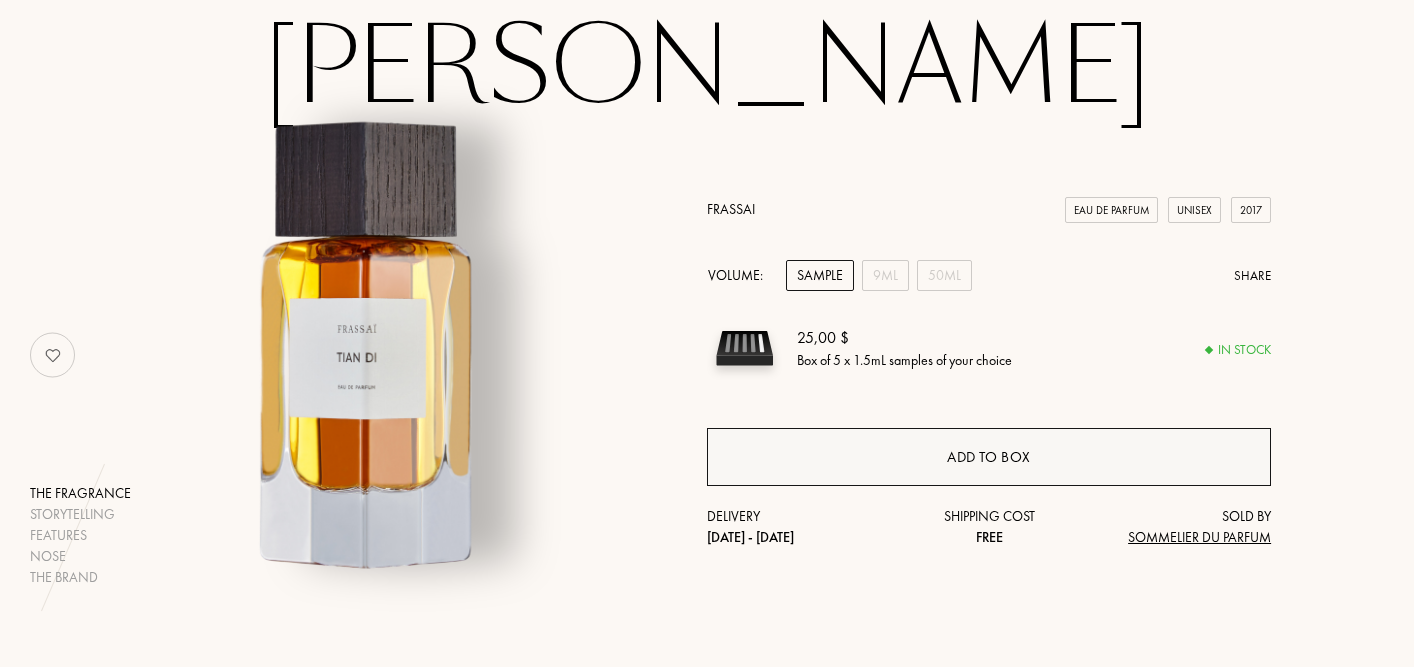 click on "Add to box" at bounding box center (989, 457) 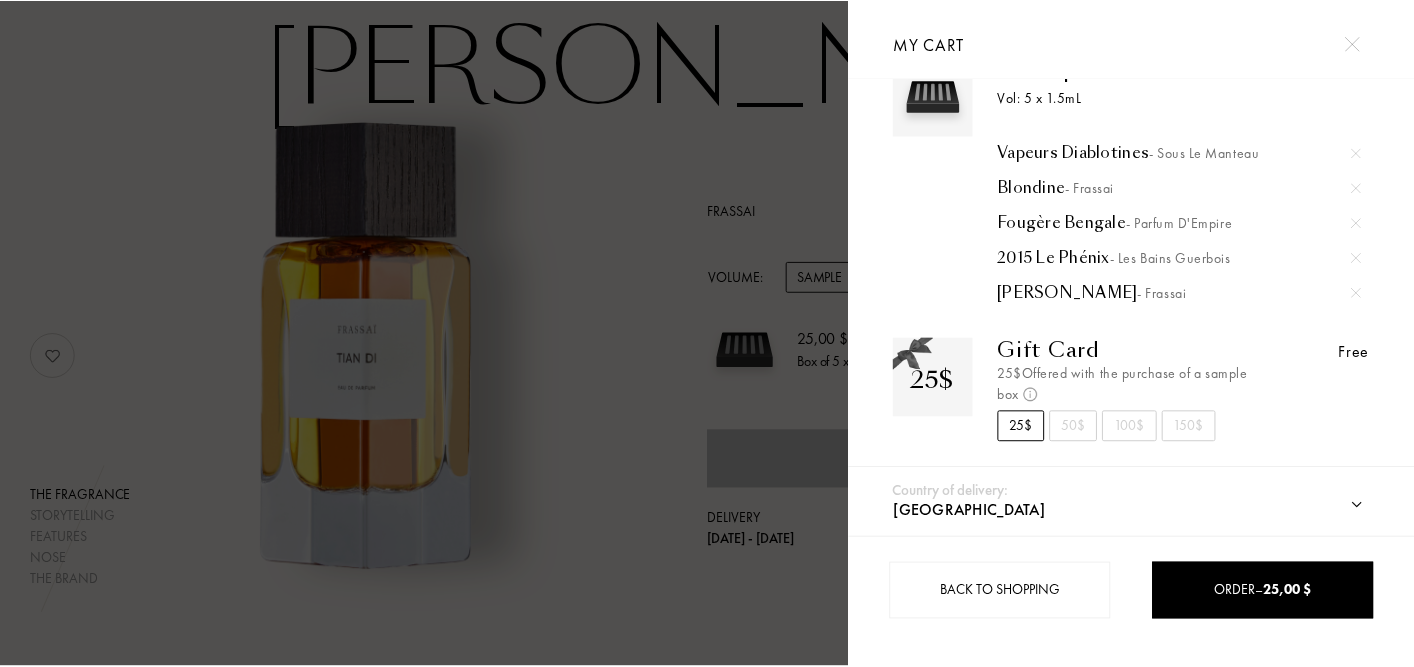 scroll, scrollTop: 72, scrollLeft: 0, axis: vertical 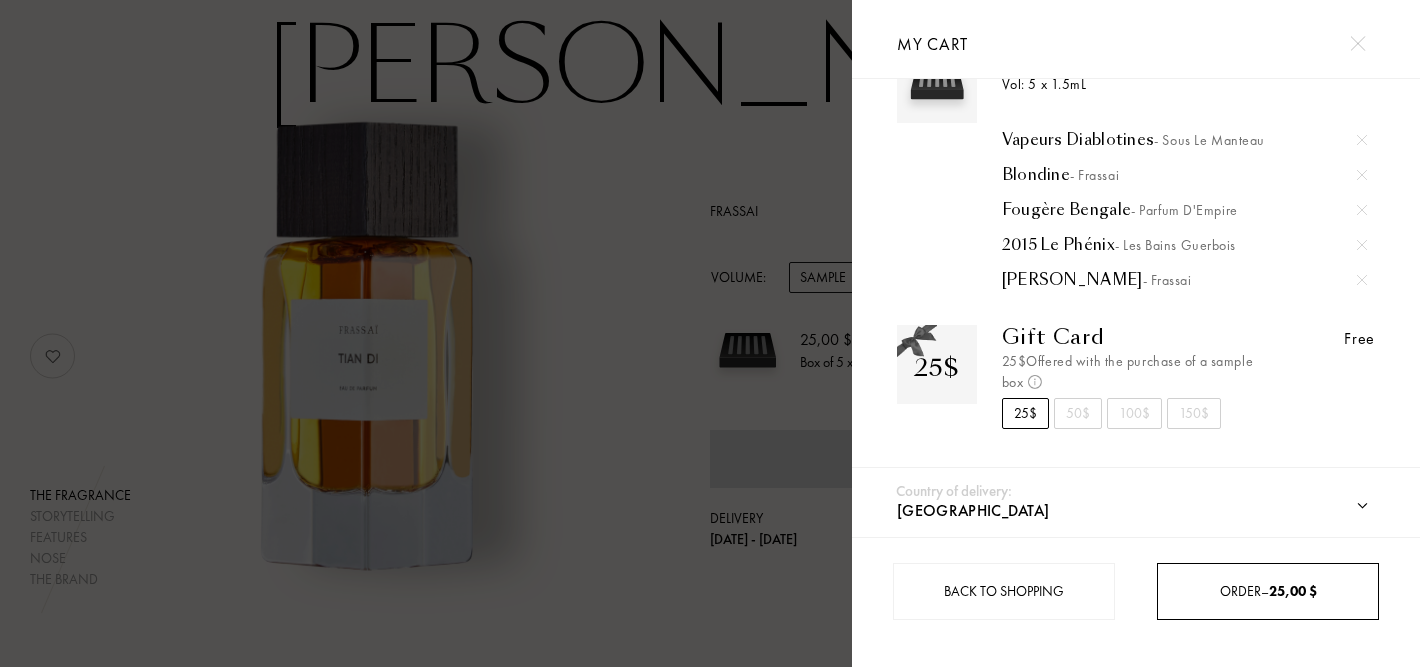 click on "Order  –  25,00 $" at bounding box center [1268, 591] 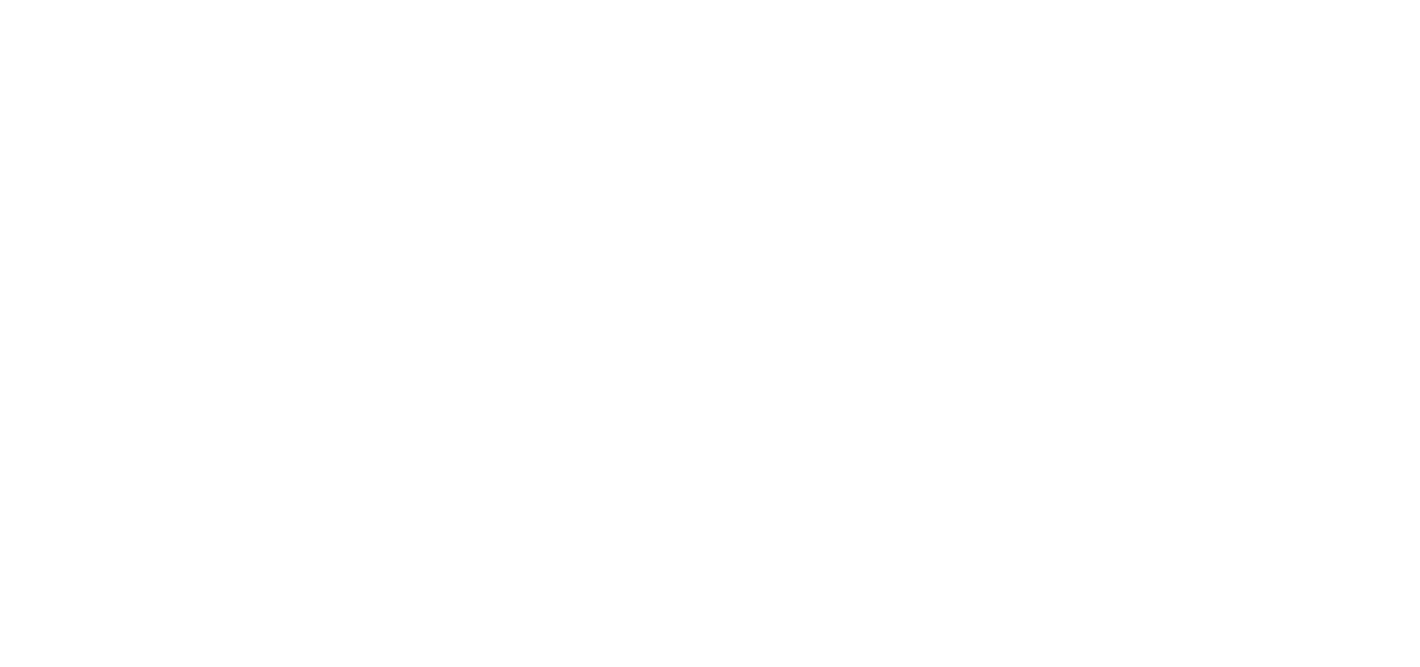 scroll, scrollTop: 0, scrollLeft: 0, axis: both 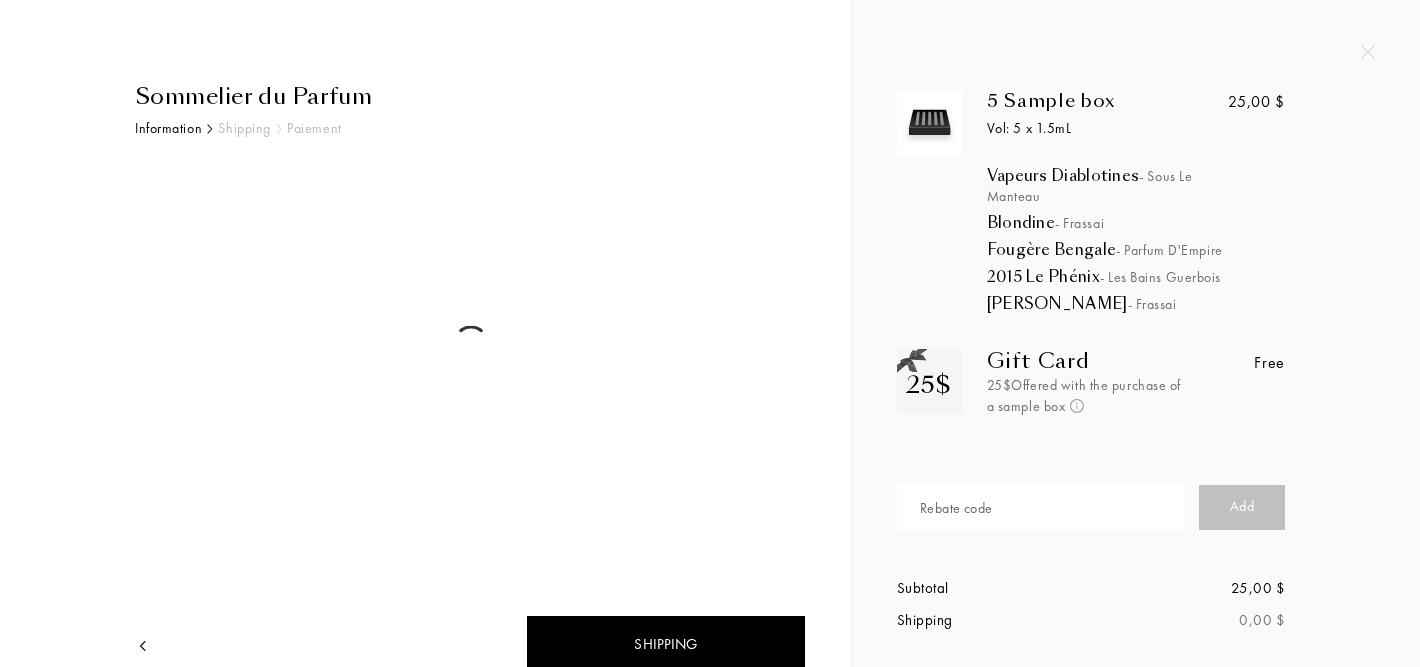 select on "US" 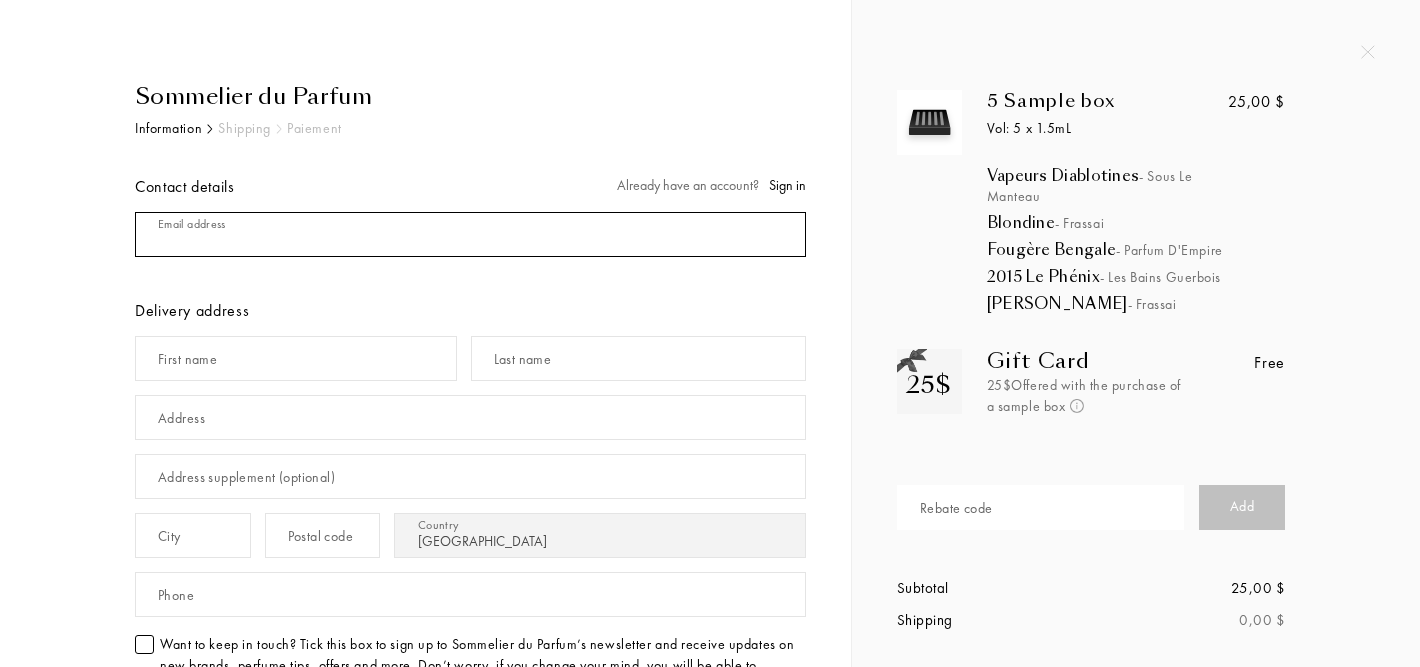 click at bounding box center (470, 234) 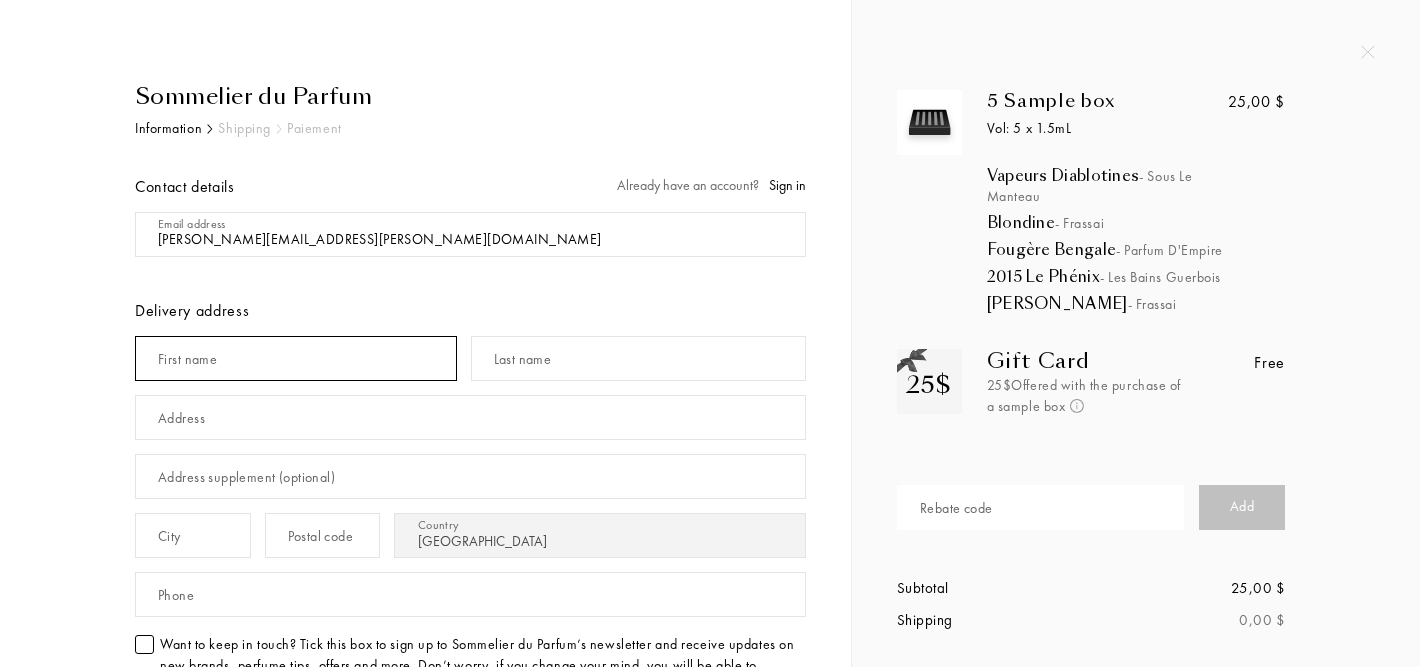 type on "[PERSON_NAME]" 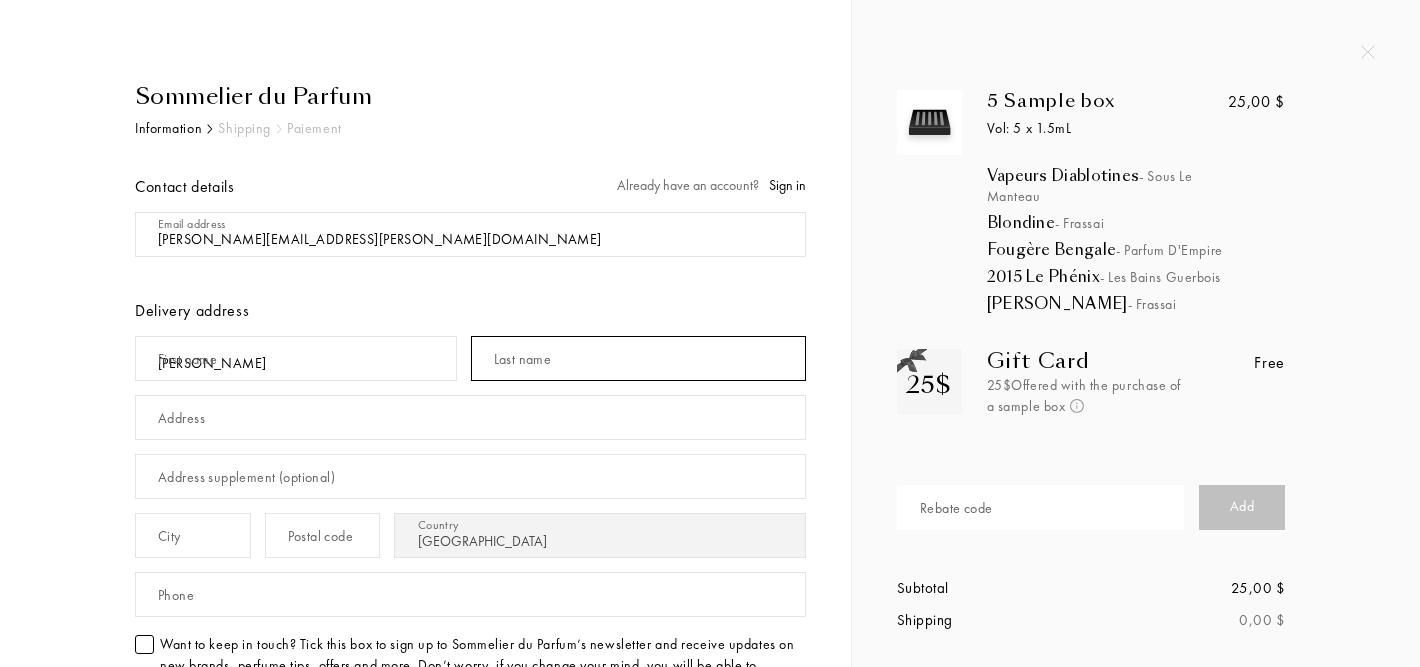 type on "[PERSON_NAME]" 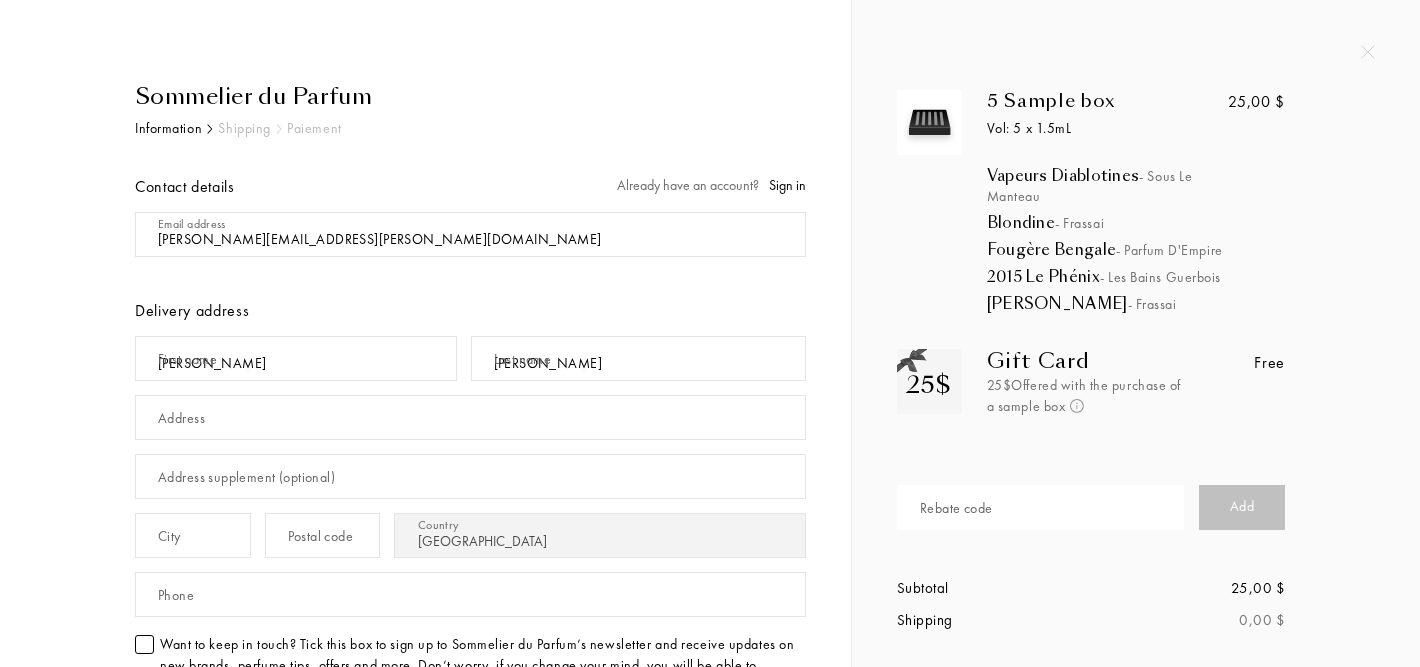 type on "[STREET_ADDRESS]" 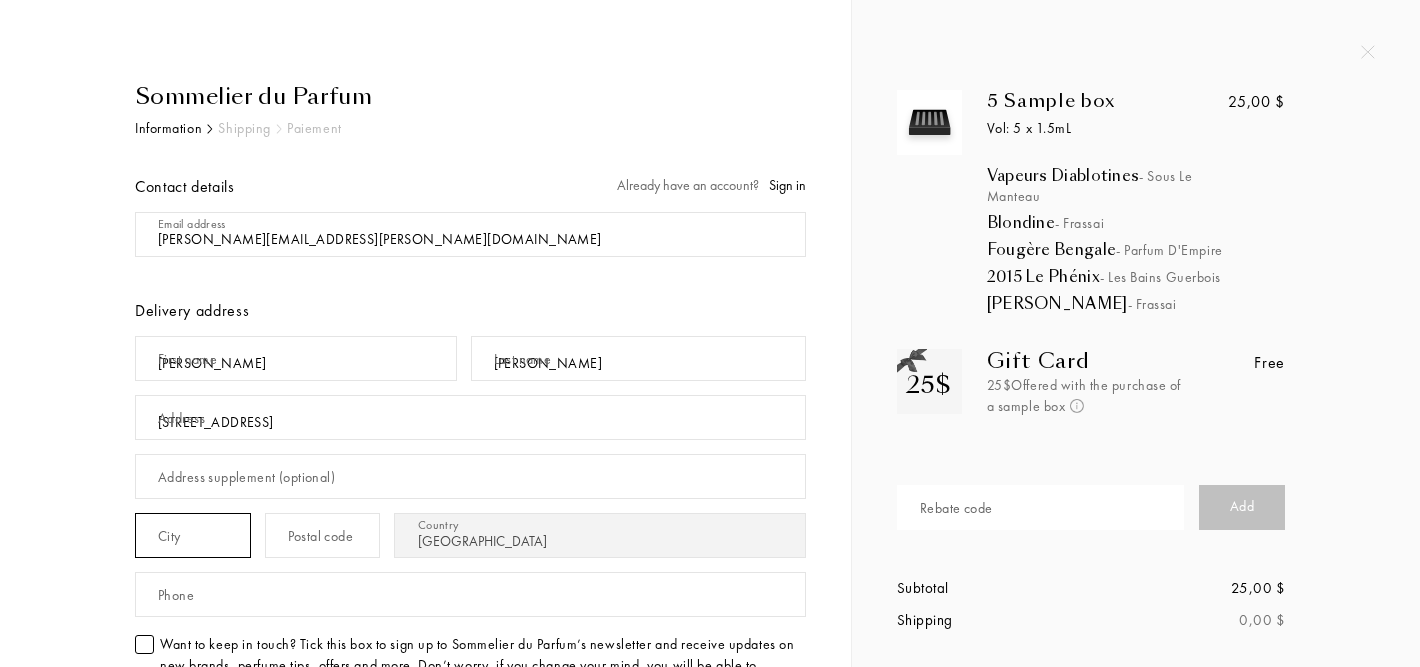 type on "Jamaica Plain" 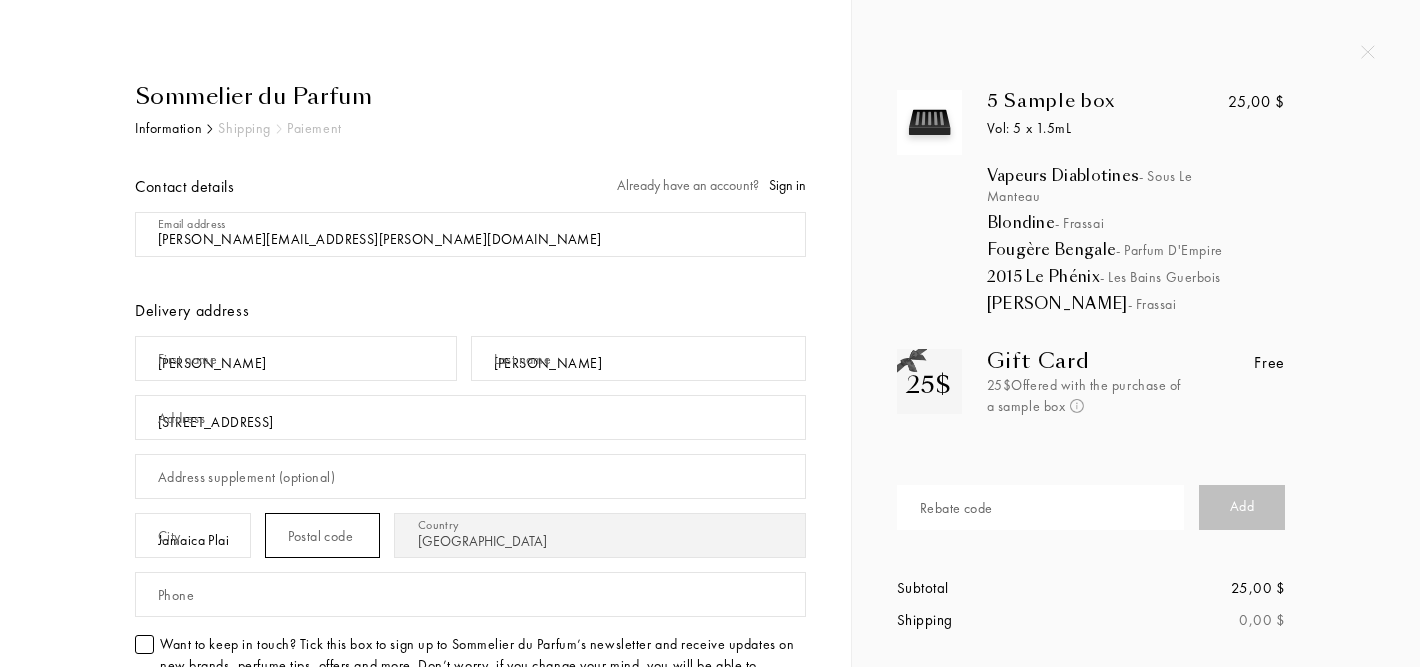 type on "02130" 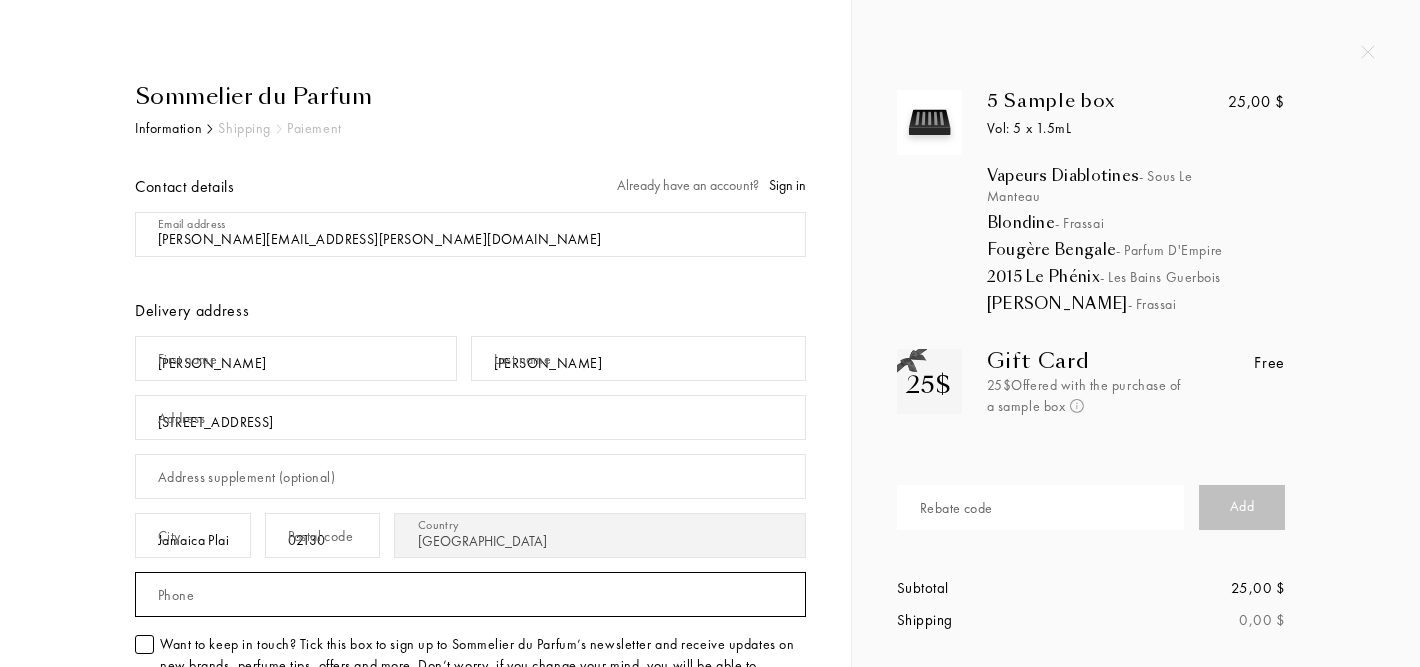 type on "8572044950" 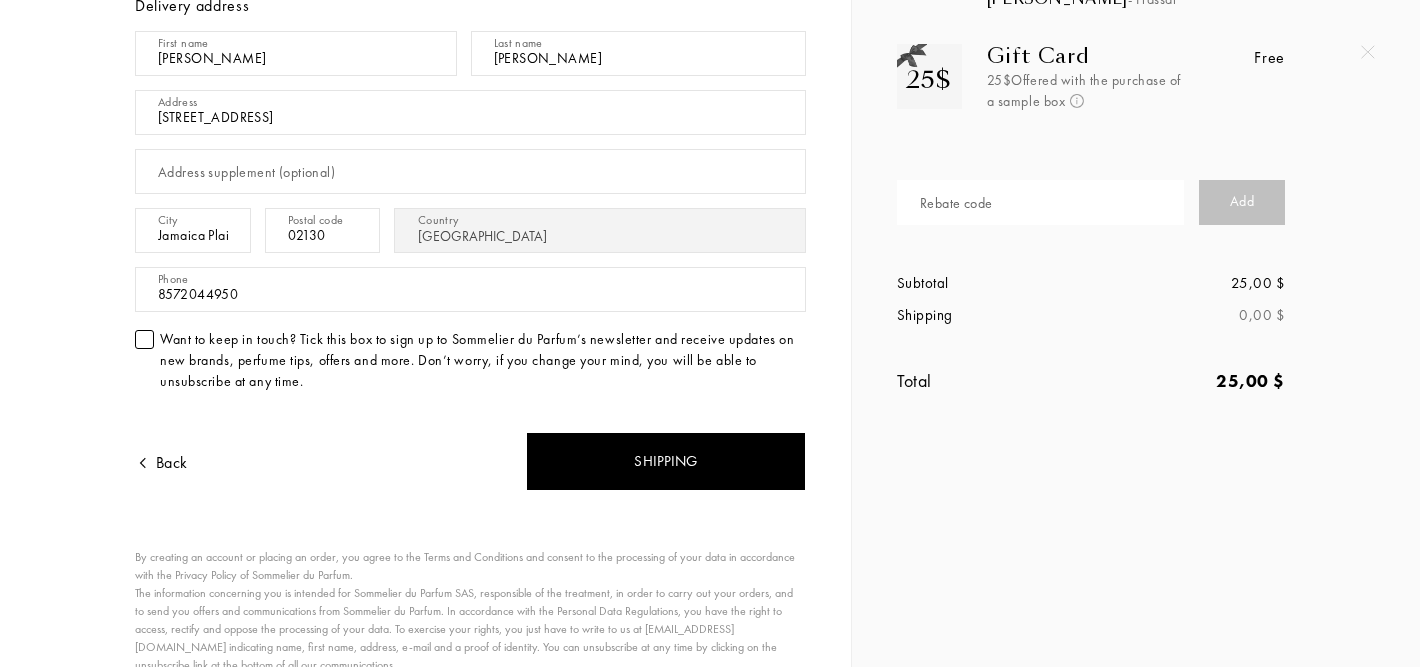scroll, scrollTop: 303, scrollLeft: 0, axis: vertical 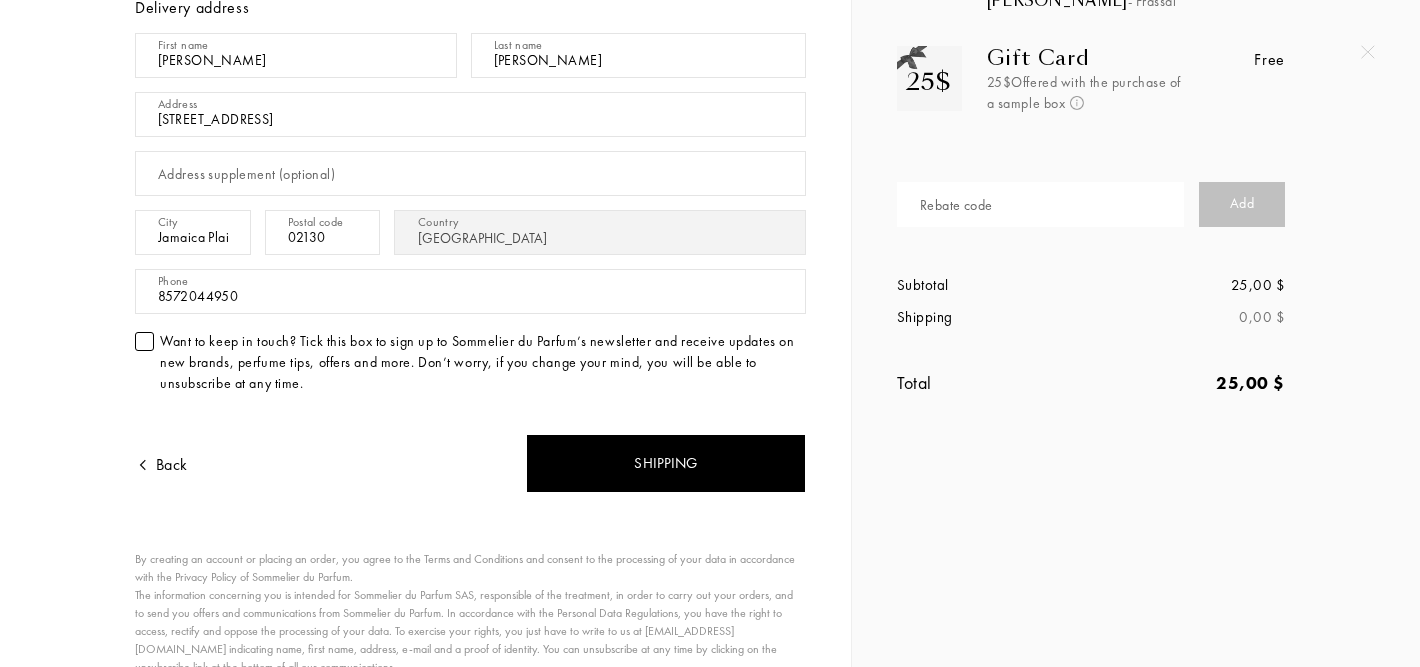 click on "Want to keep in touch? Tick this box to sign up to Sommelier du Parfum’s newsletter and receive updates on new brands, perfume tips, offers and more. Don’t worry, if you change your mind, you will be able to unsubscribe at any time." at bounding box center [470, 362] 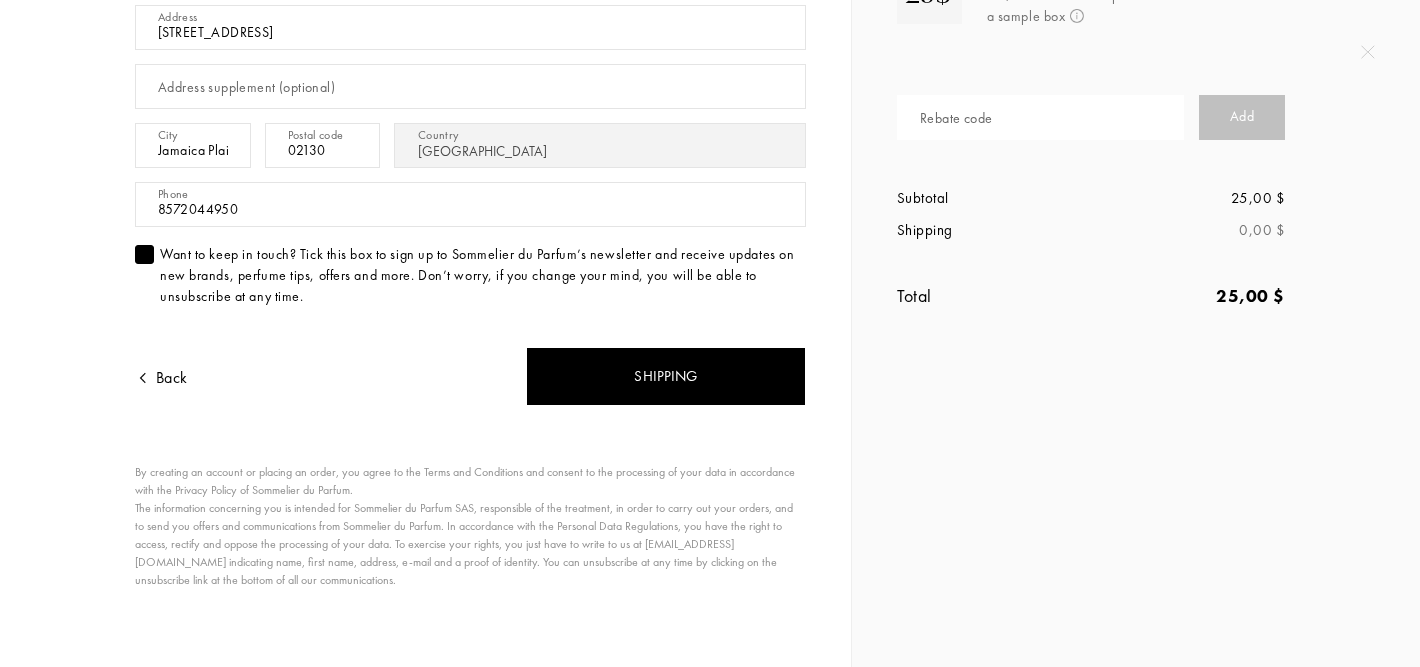 scroll, scrollTop: 391, scrollLeft: 0, axis: vertical 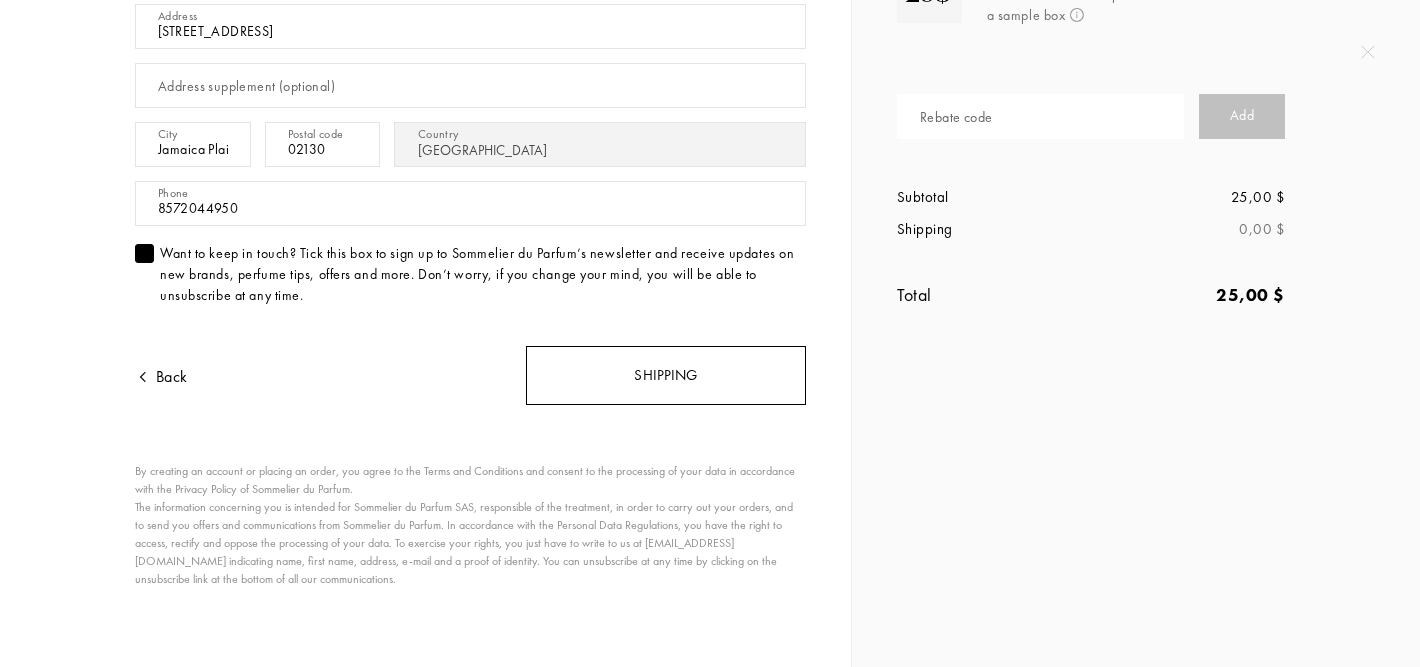 click on "Shipping" at bounding box center (666, 375) 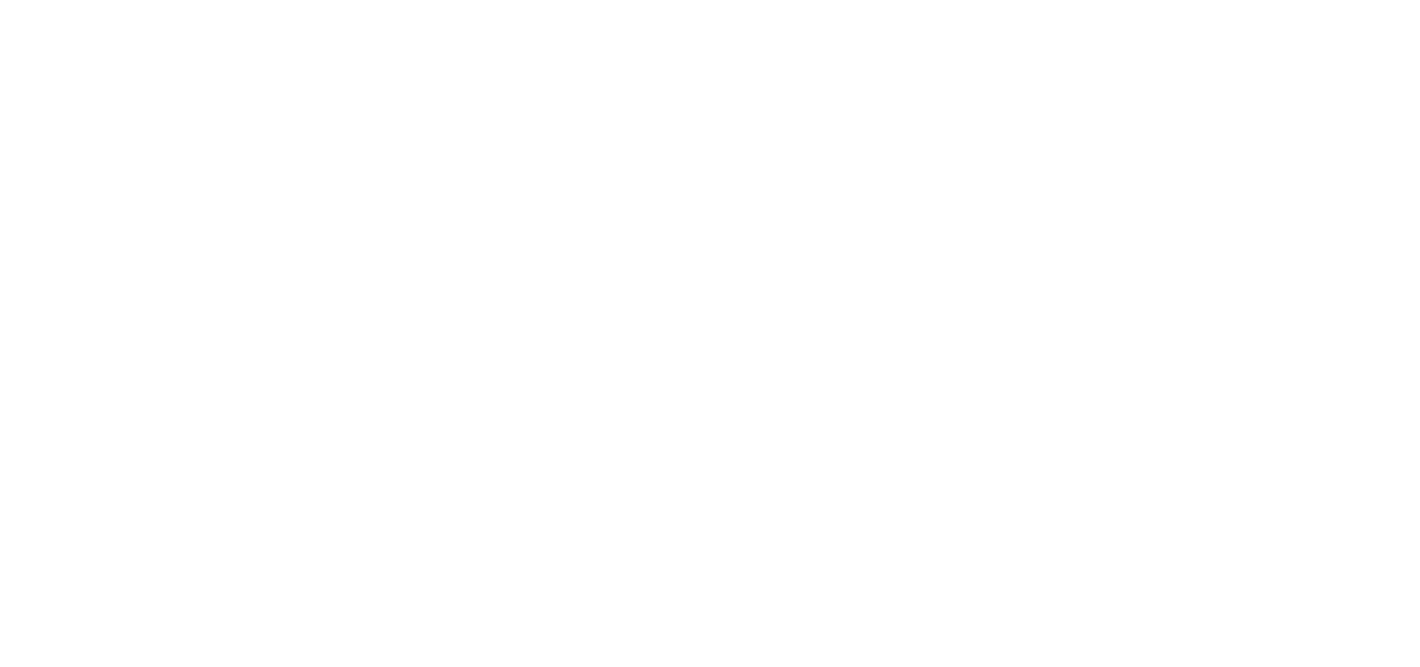scroll, scrollTop: 0, scrollLeft: 0, axis: both 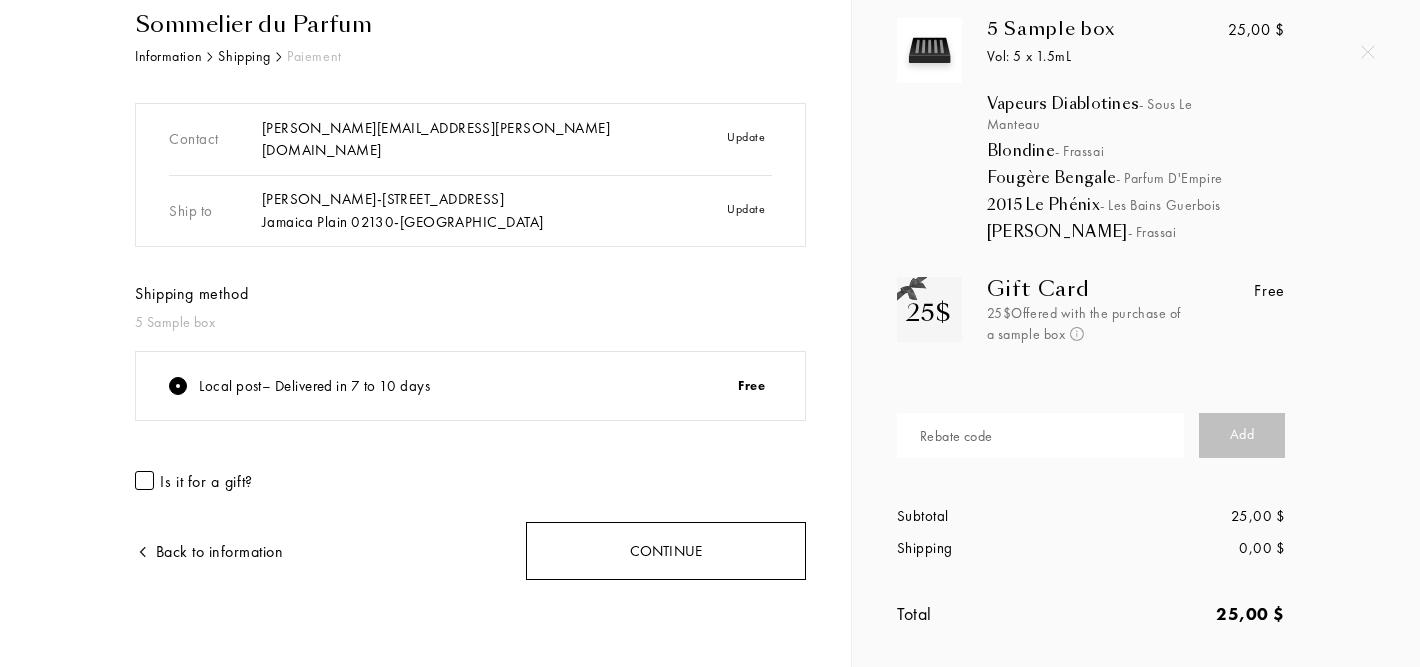 click on "Continue" at bounding box center [666, 551] 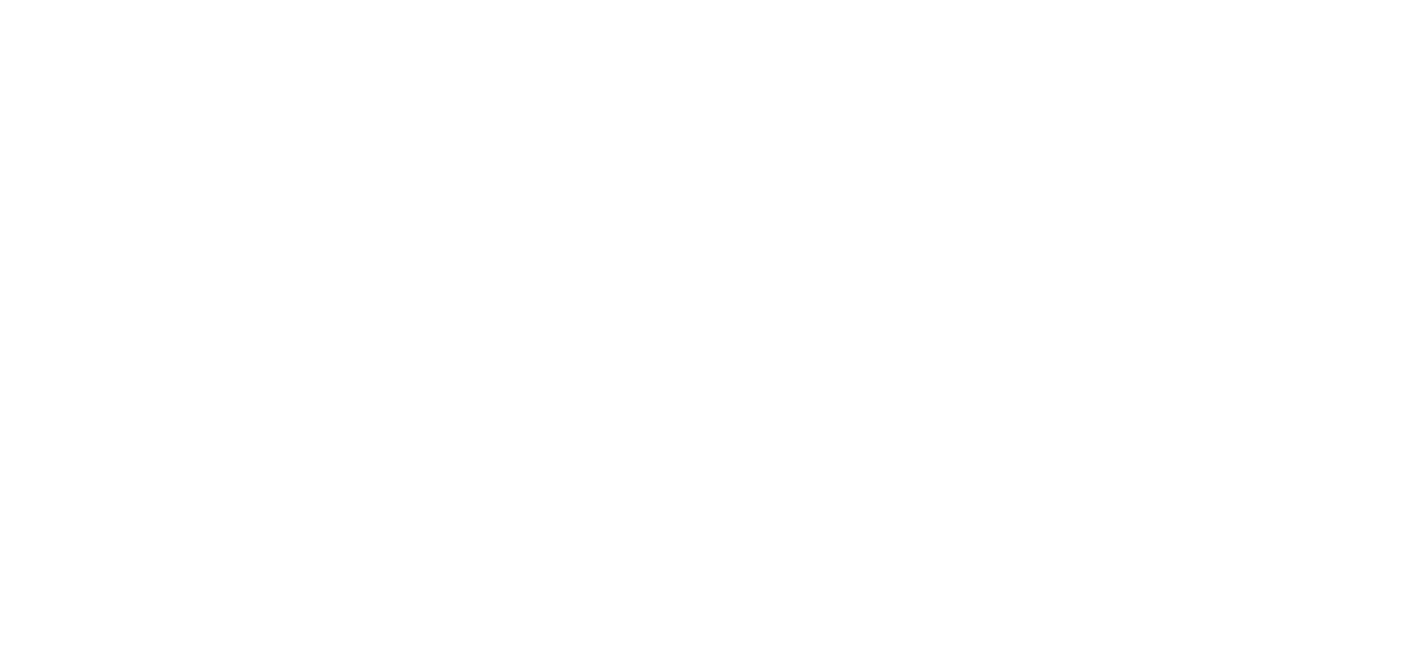 scroll, scrollTop: 0, scrollLeft: 0, axis: both 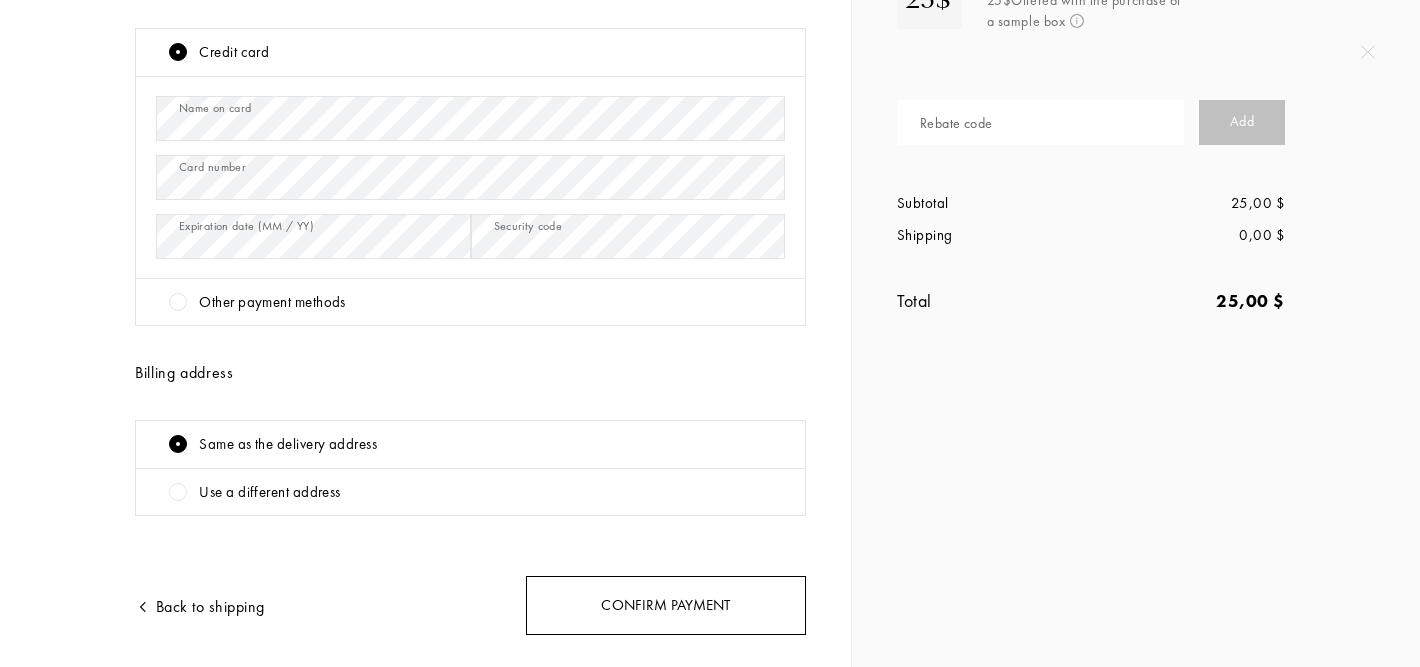 click on "Confirm payment" at bounding box center (666, 605) 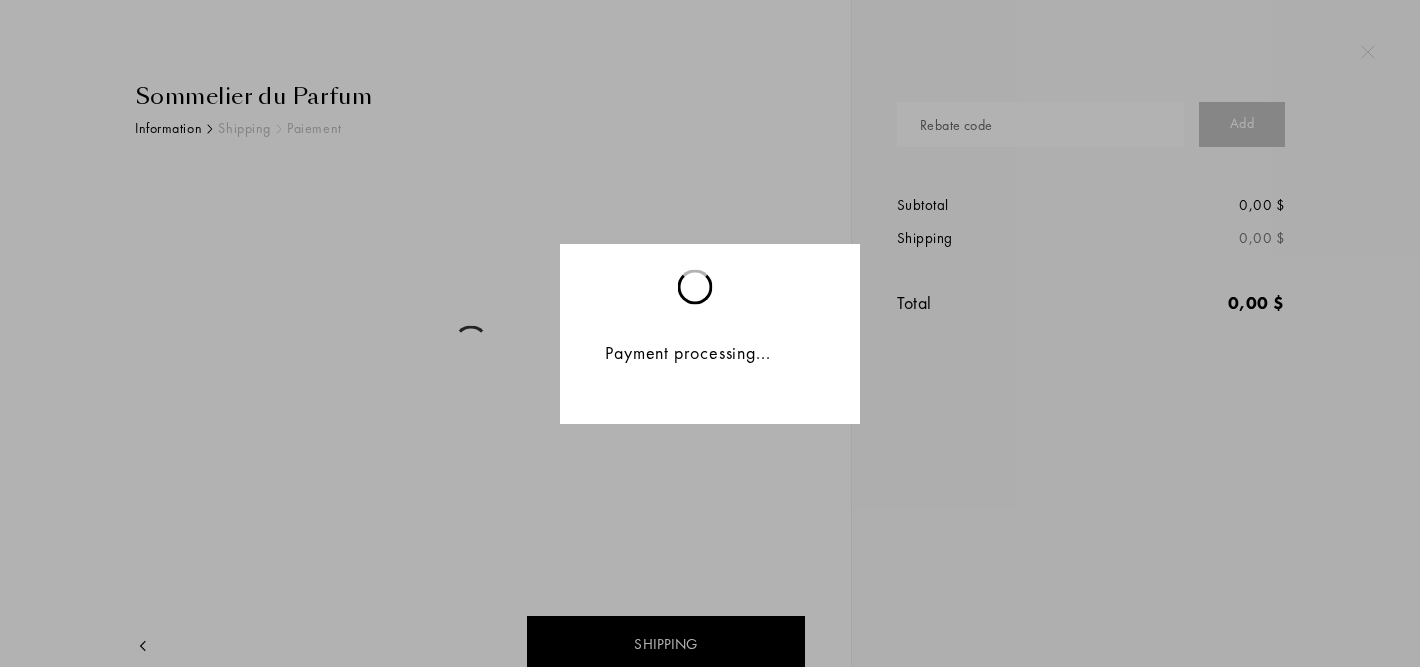 scroll, scrollTop: 0, scrollLeft: 0, axis: both 